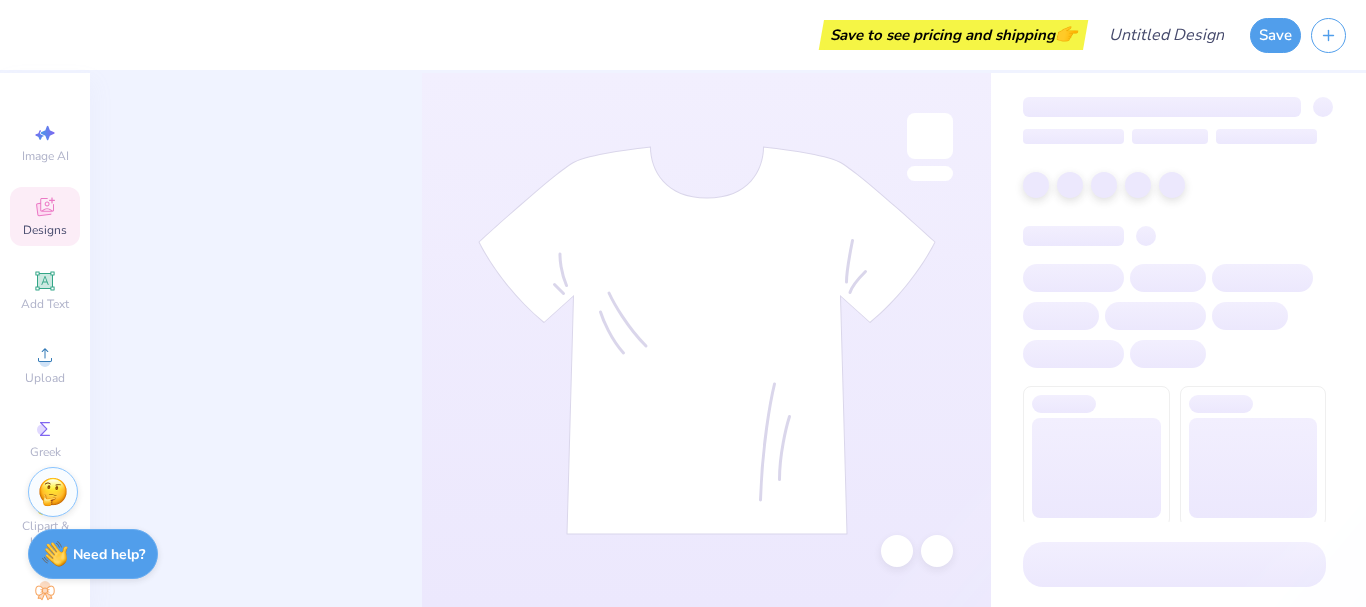 scroll, scrollTop: 0, scrollLeft: 0, axis: both 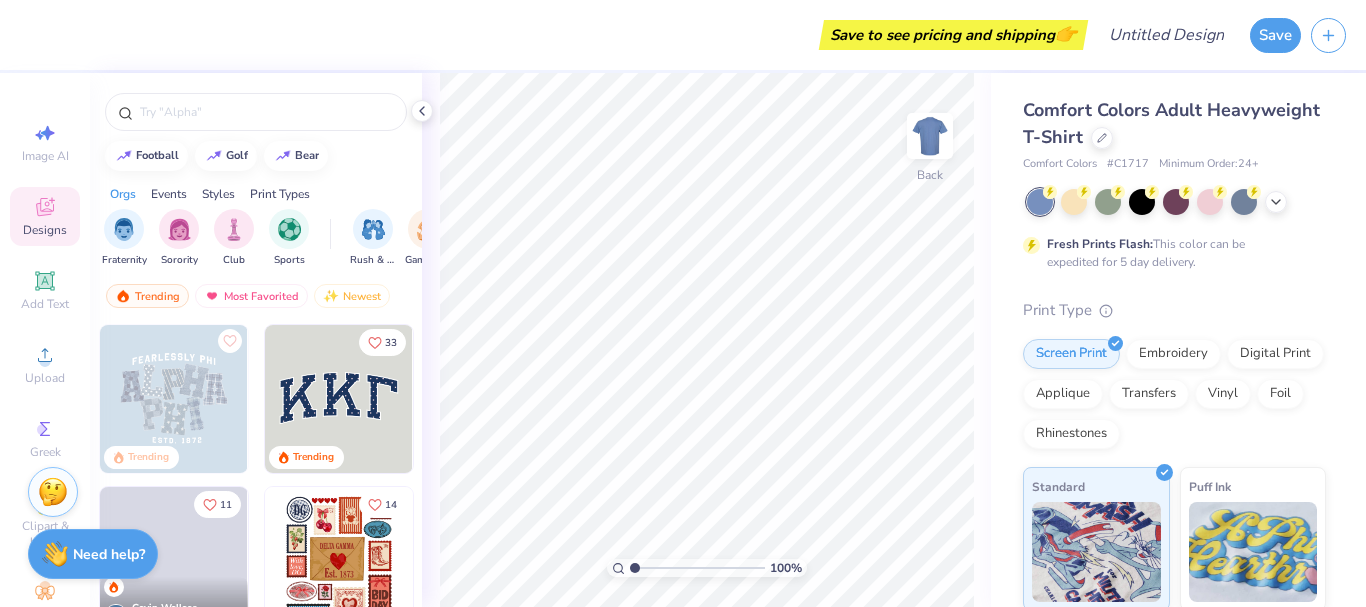 click on "# C1717" at bounding box center (1128, 164) 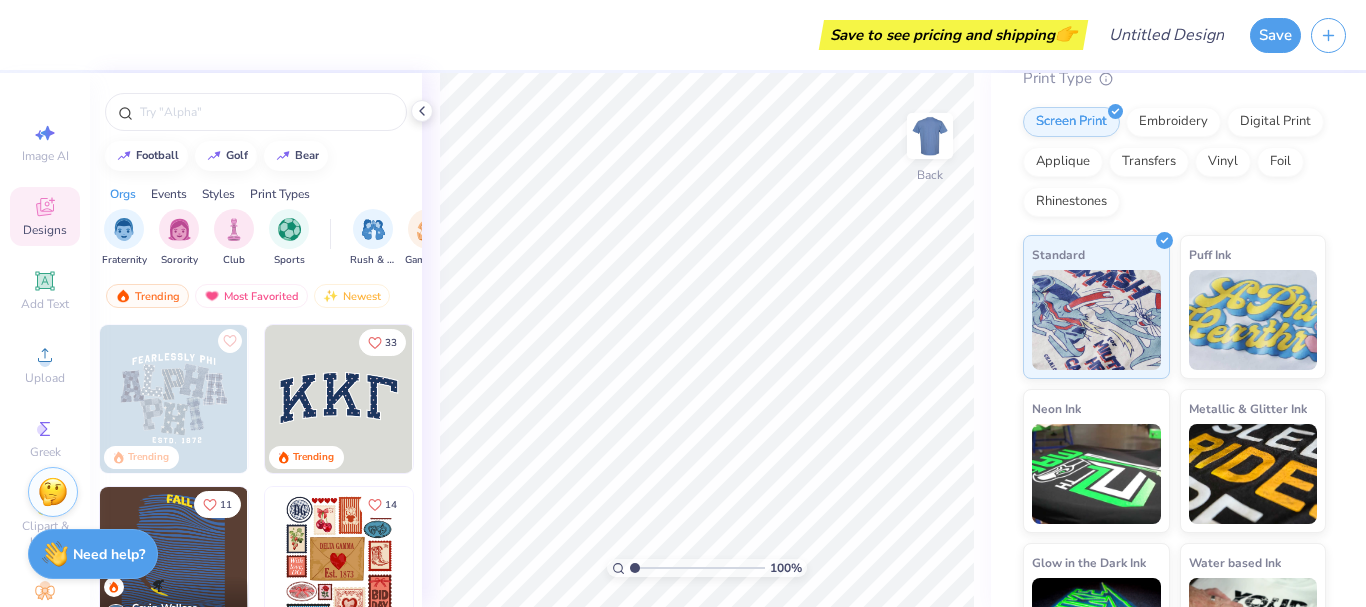 scroll, scrollTop: 312, scrollLeft: 0, axis: vertical 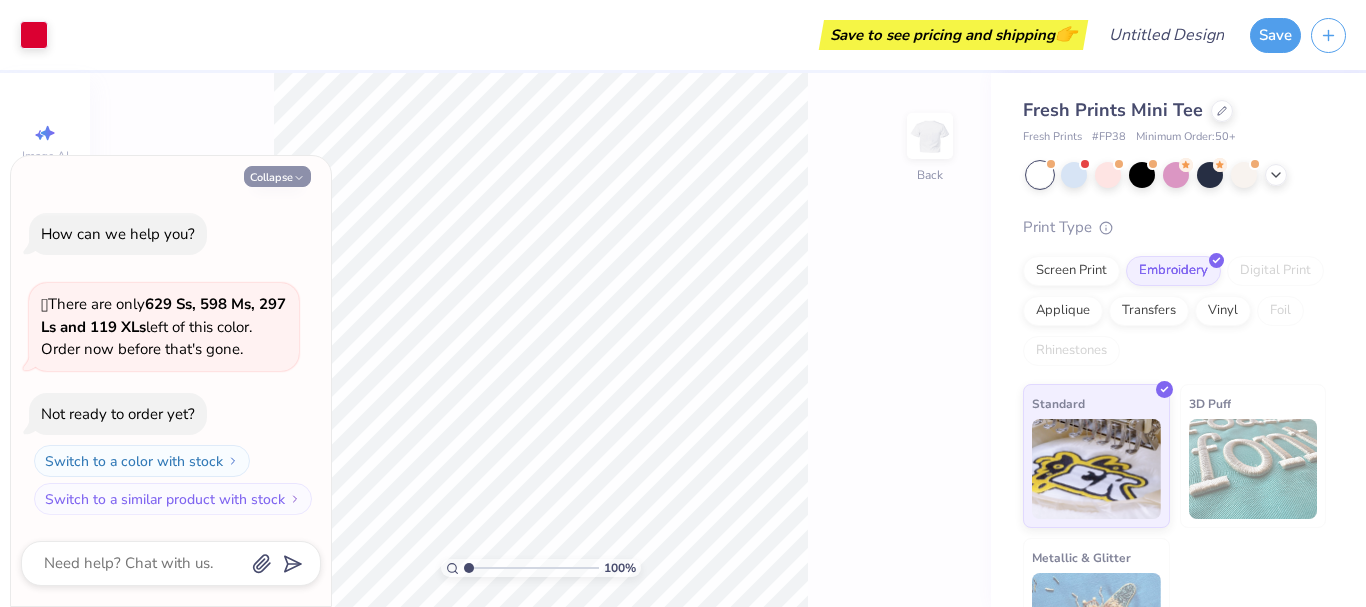 click on "Collapse" at bounding box center [277, 176] 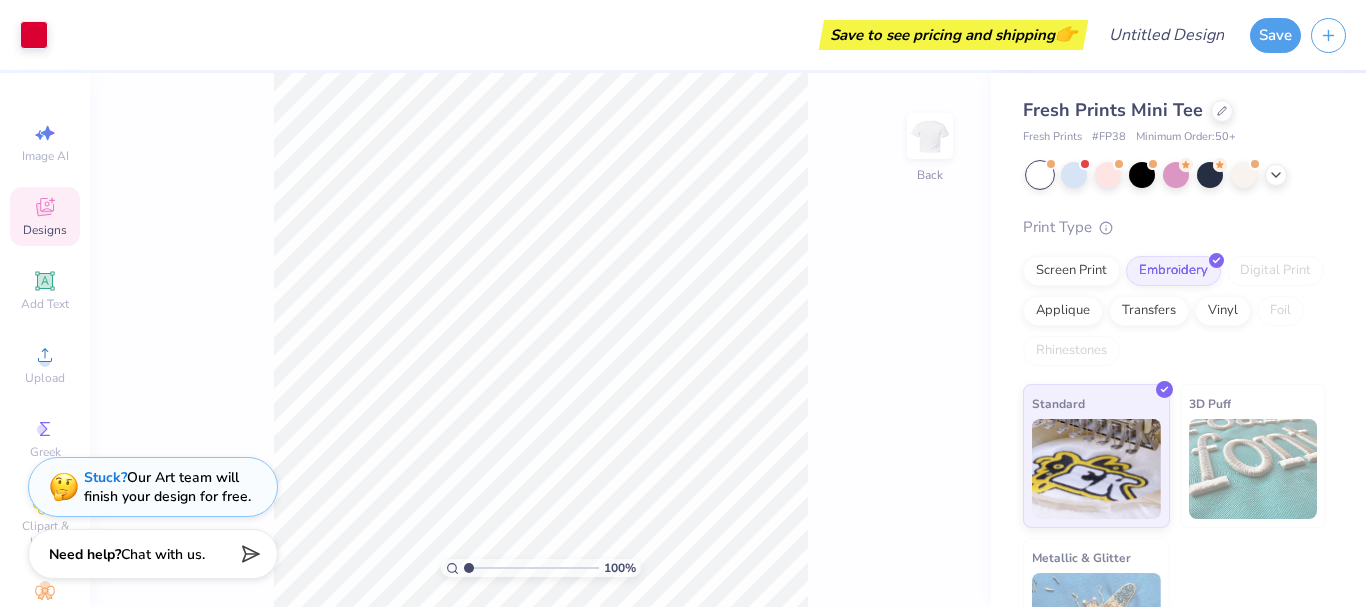 click 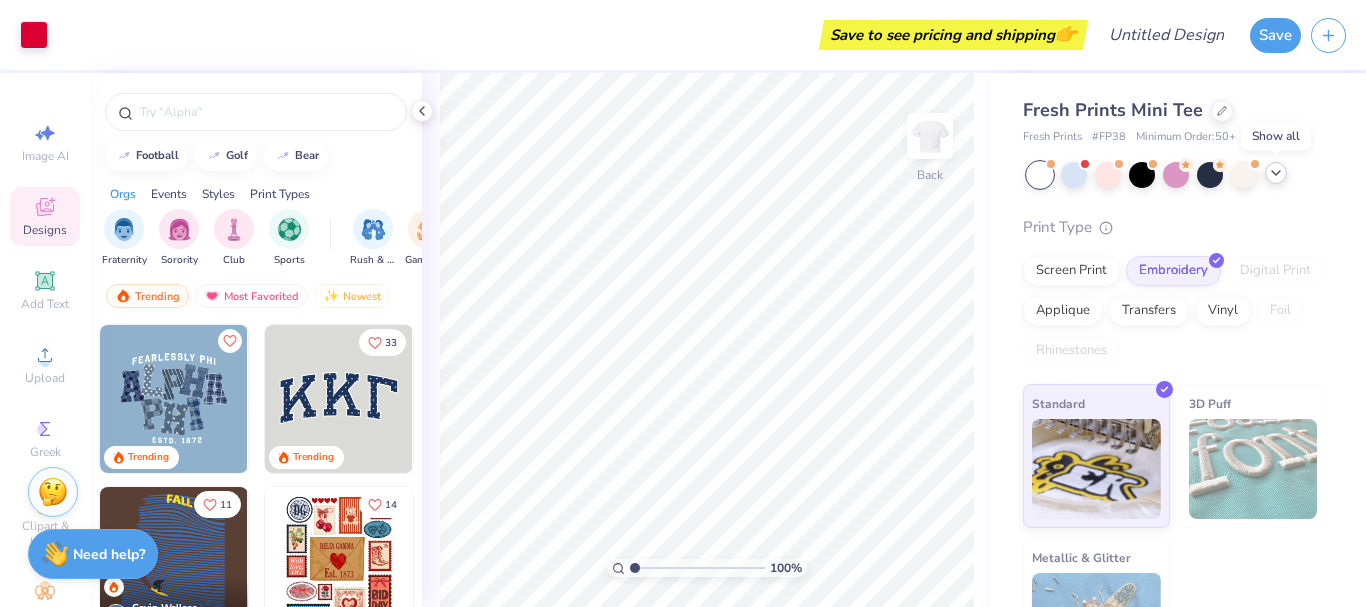 click at bounding box center [1276, 173] 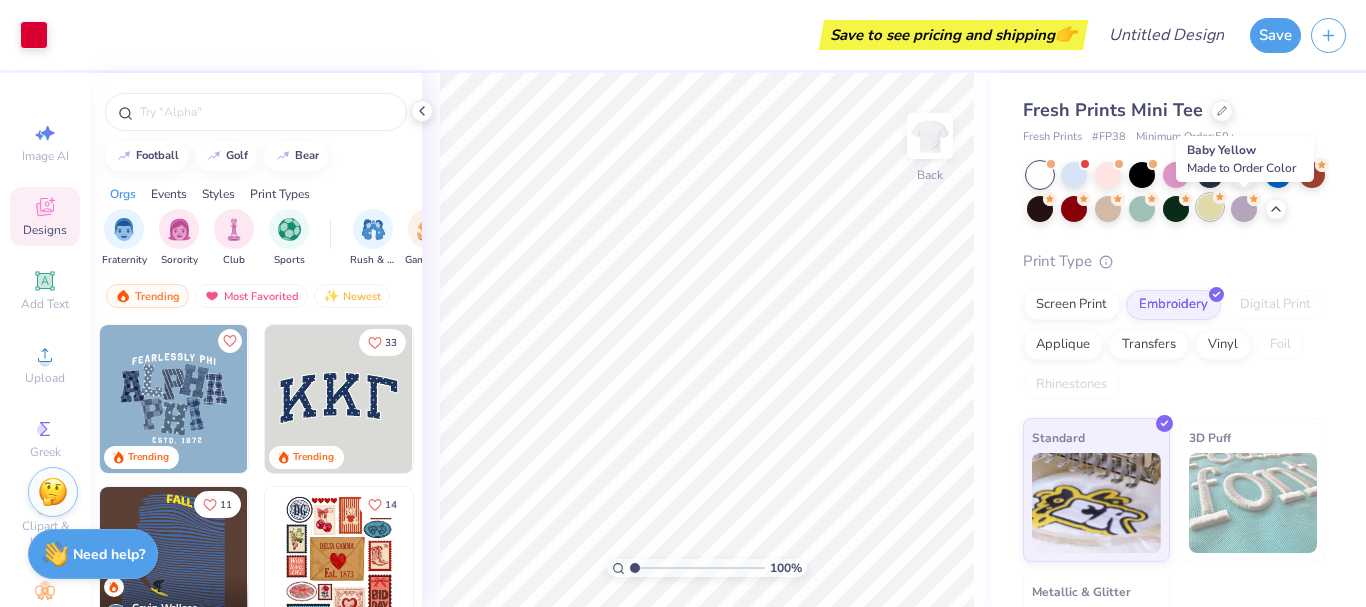 click at bounding box center [1210, 207] 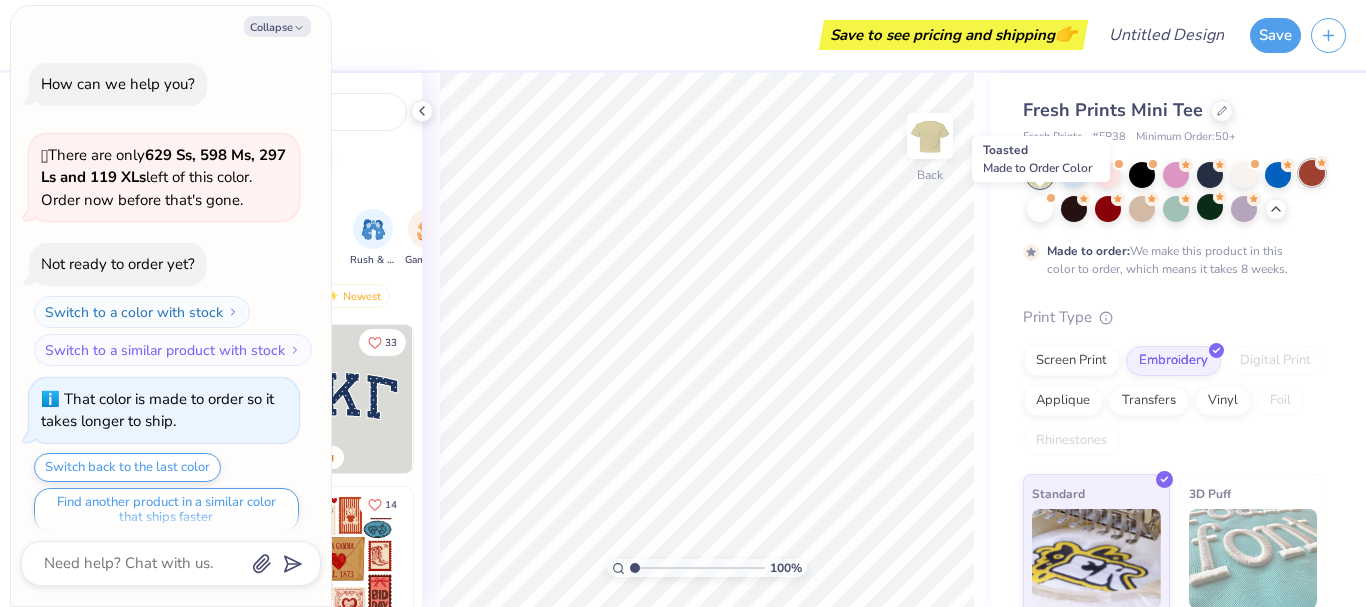 scroll, scrollTop: 17, scrollLeft: 0, axis: vertical 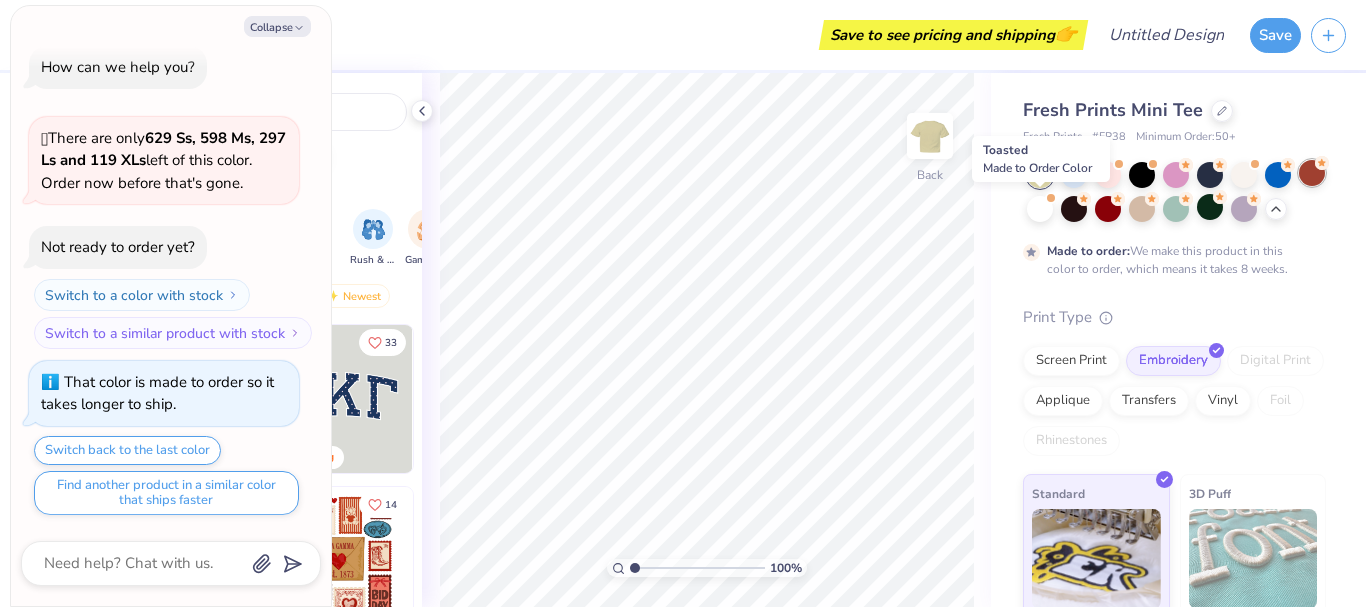 click at bounding box center [1312, 173] 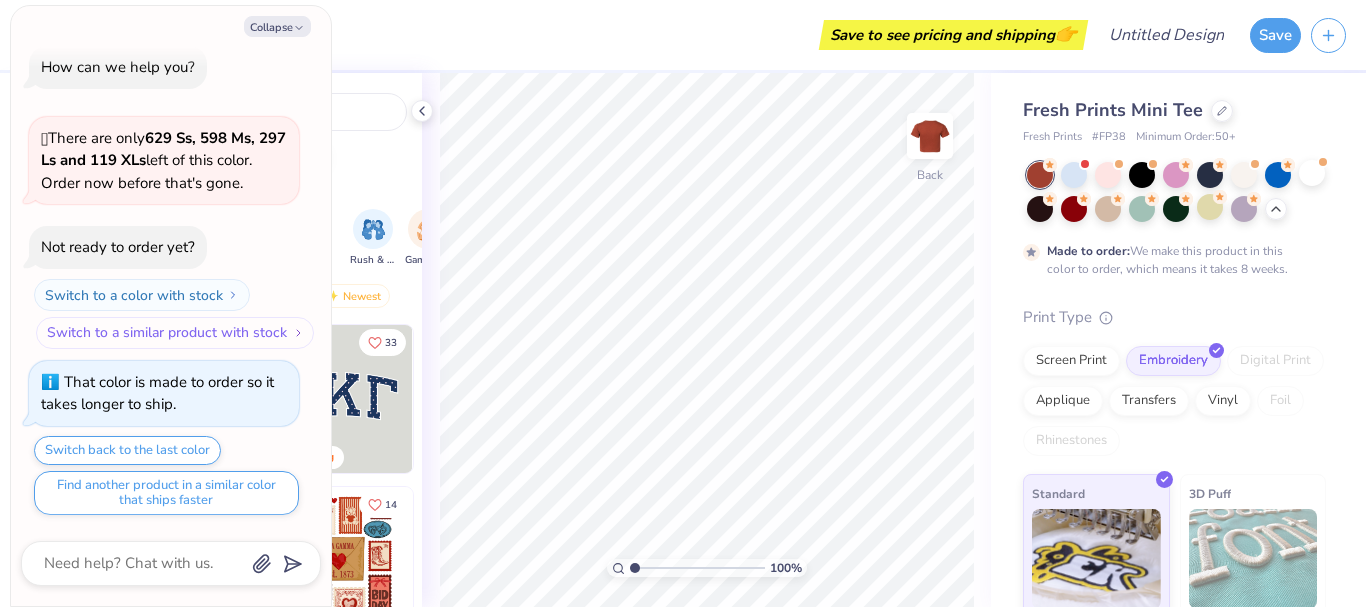 click on "Switch to a similar product with stock" at bounding box center [175, 333] 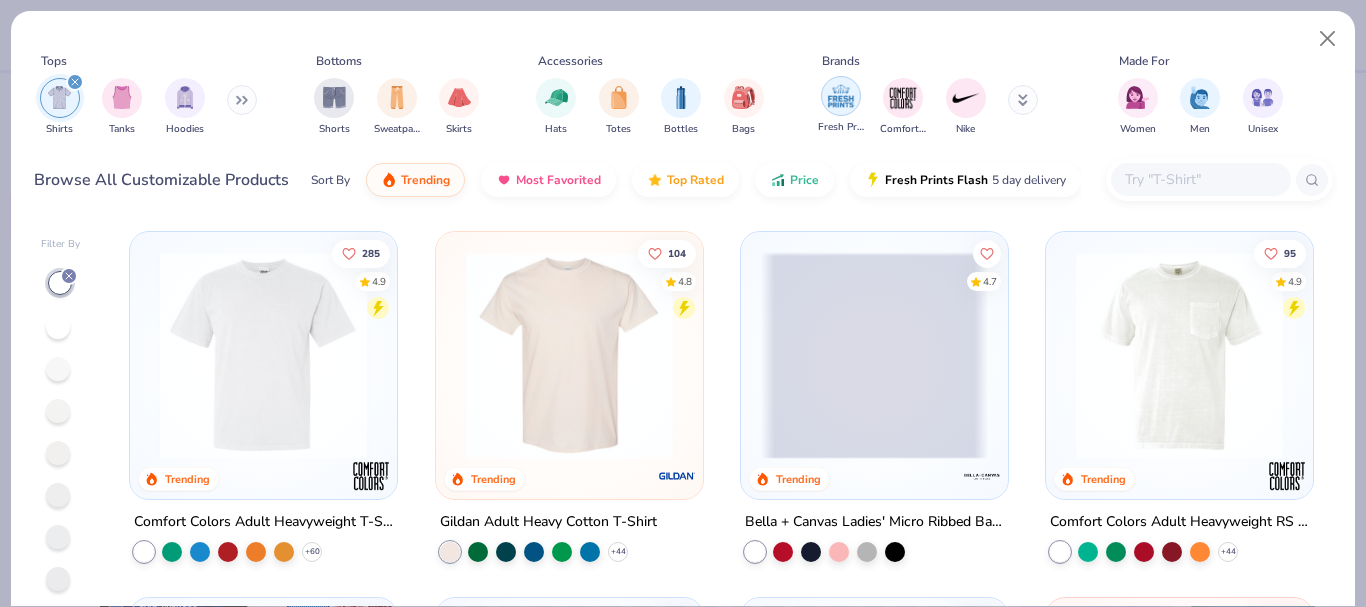 click at bounding box center [841, 96] 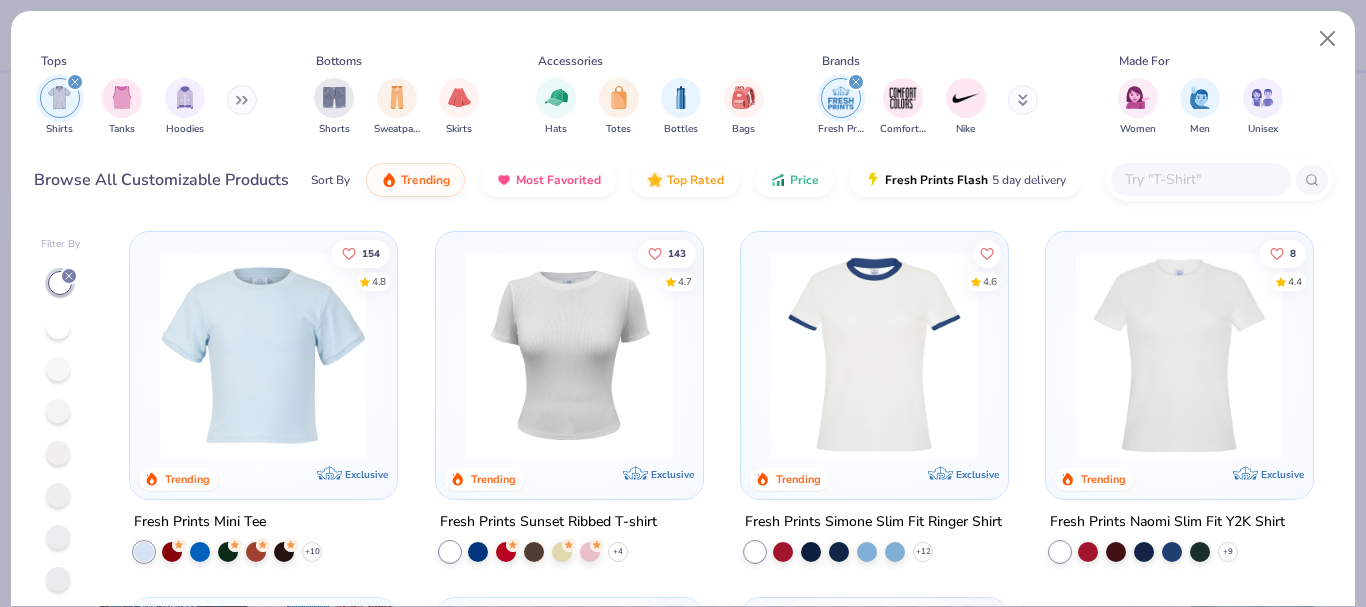 click at bounding box center [263, 355] 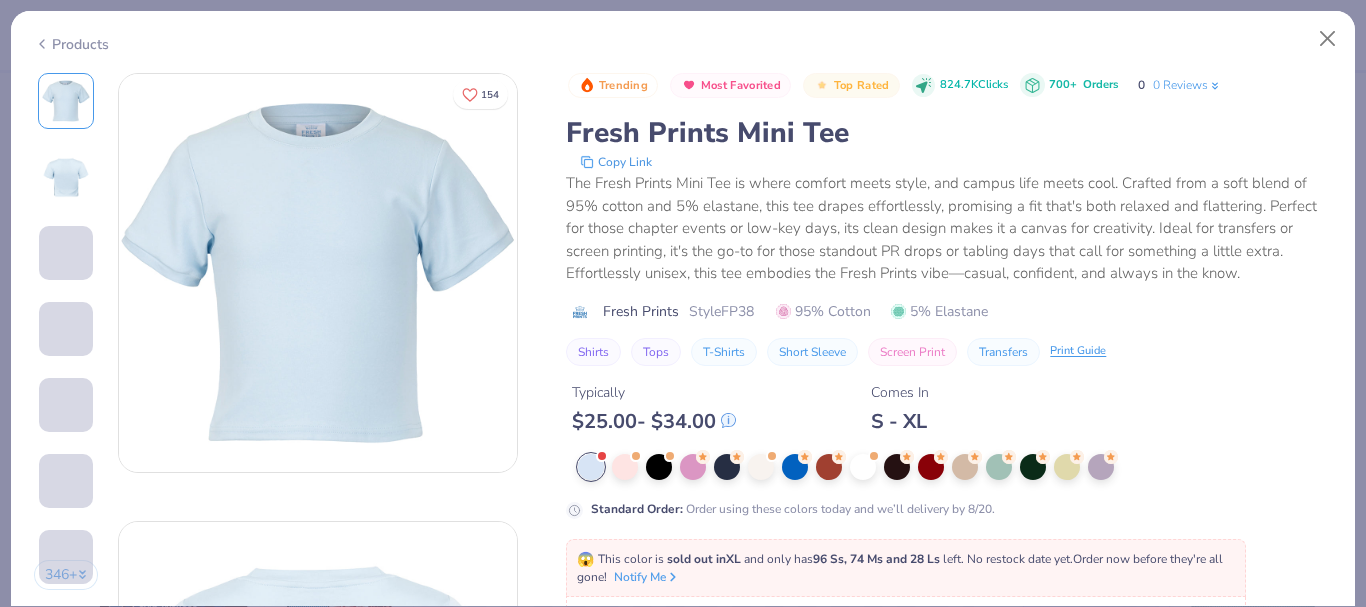 click on "Products" at bounding box center [71, 44] 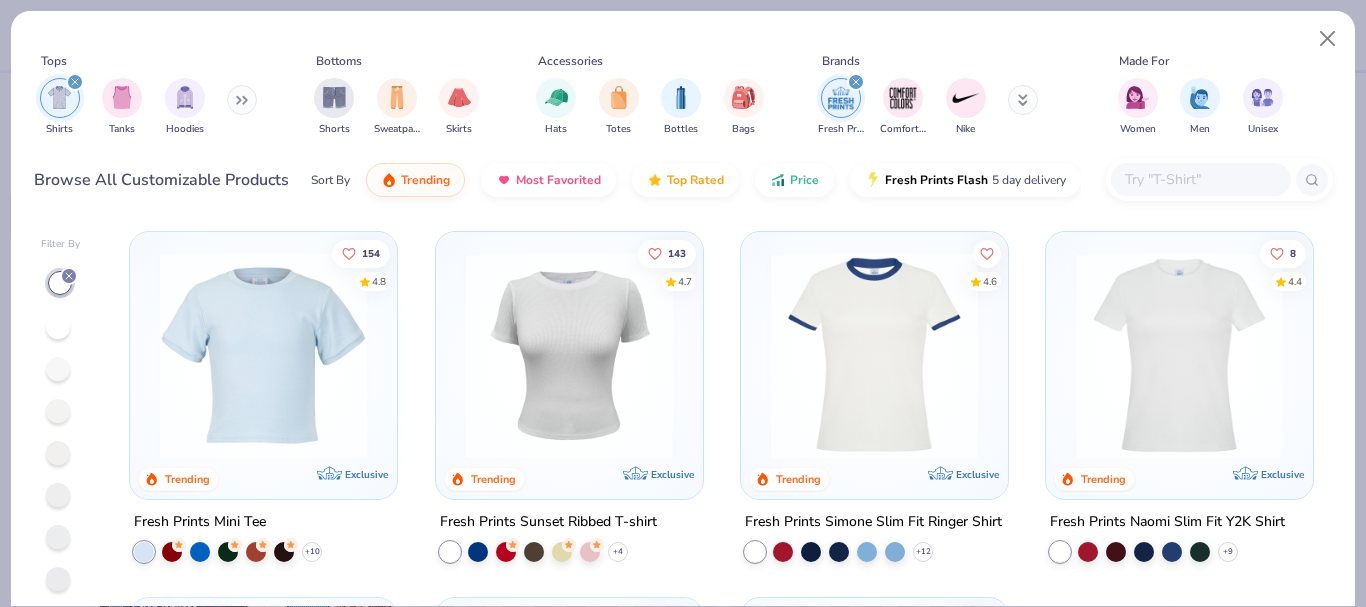 click at bounding box center (856, 82) 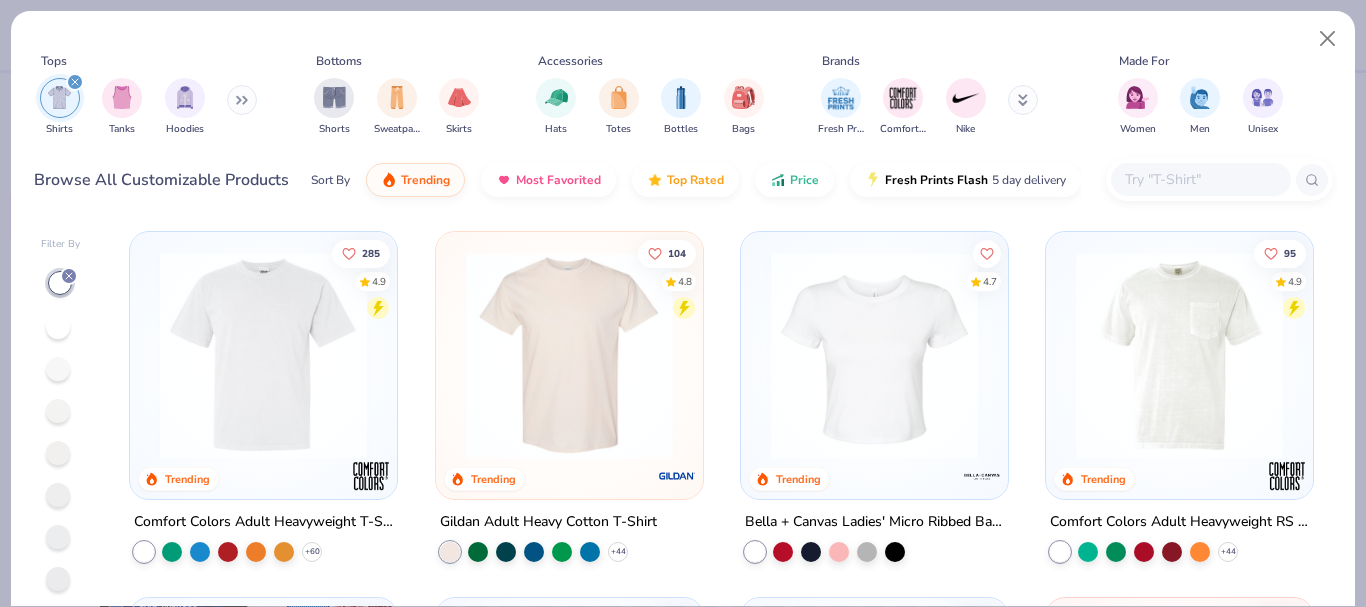 click at bounding box center [874, 355] 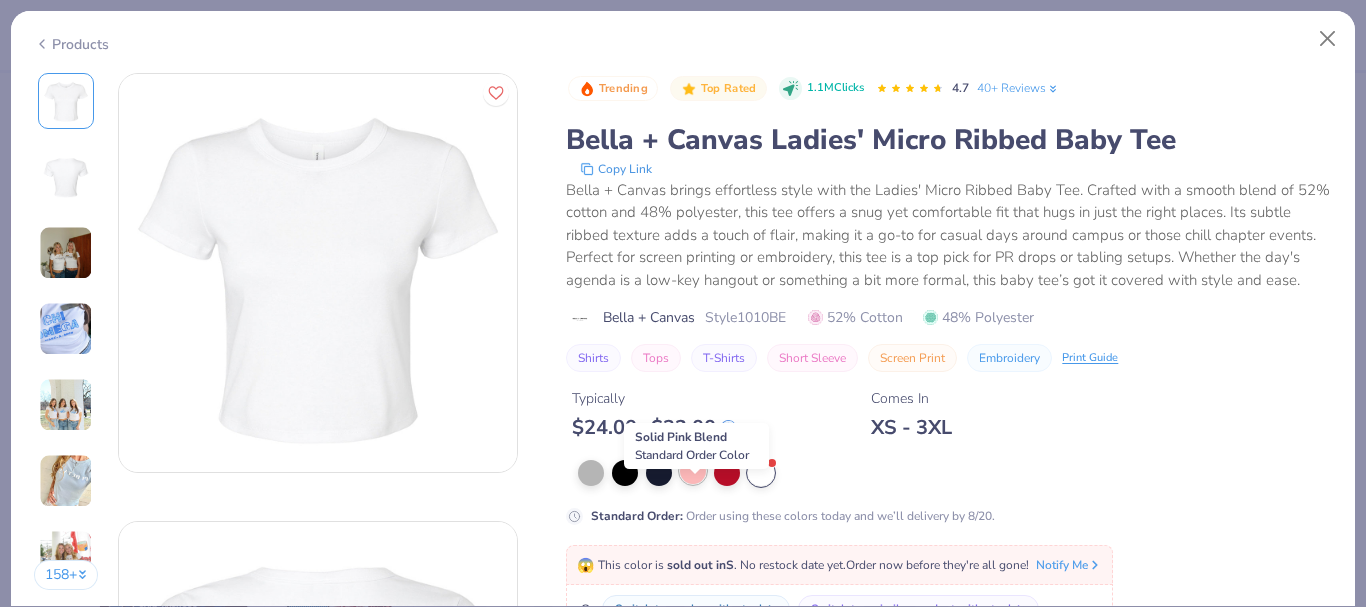 click at bounding box center (693, 471) 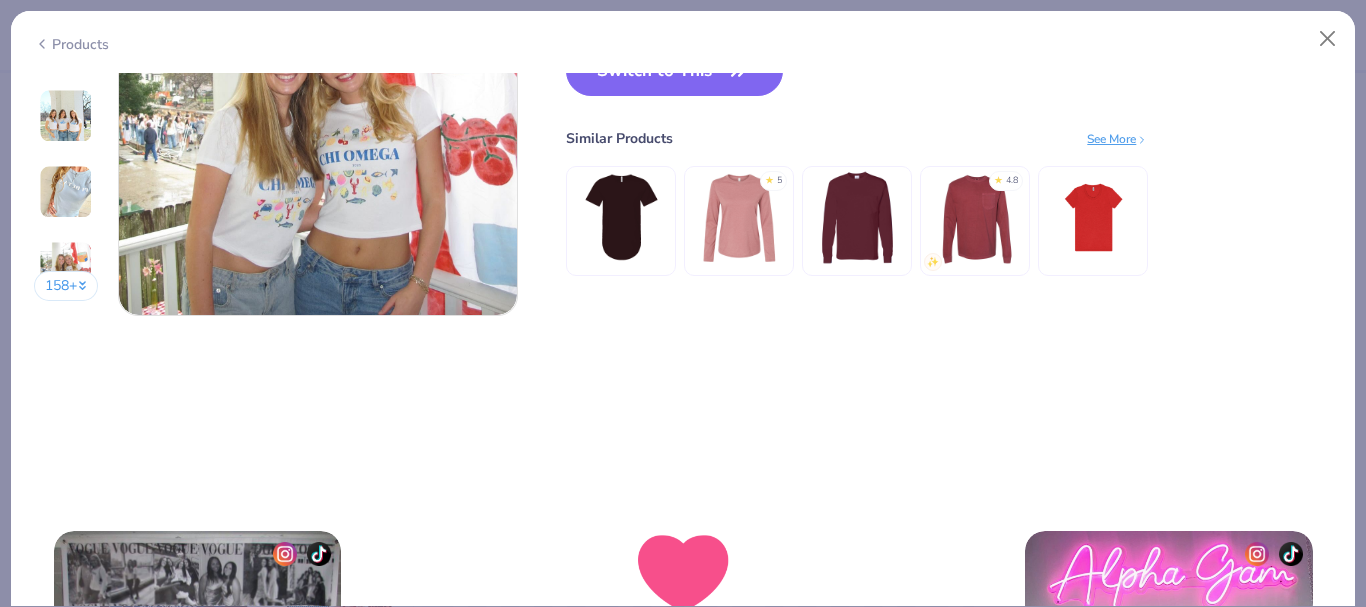 scroll, scrollTop: 2846, scrollLeft: 0, axis: vertical 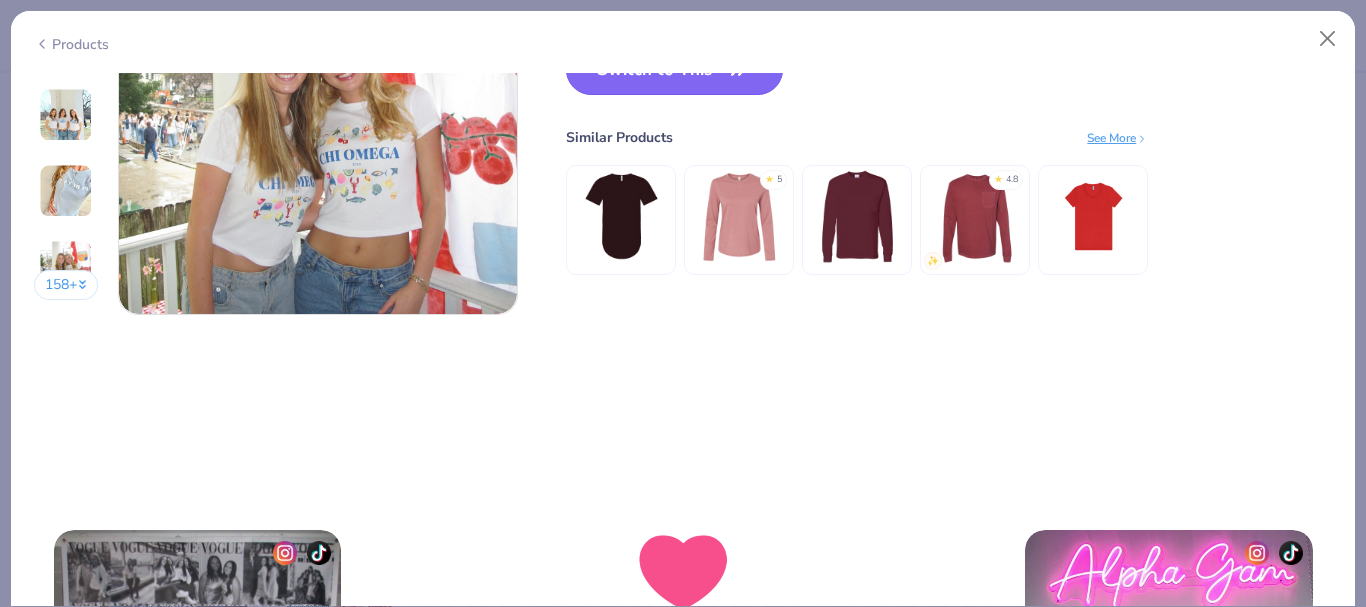 click on "Switch to This" at bounding box center (674, 70) 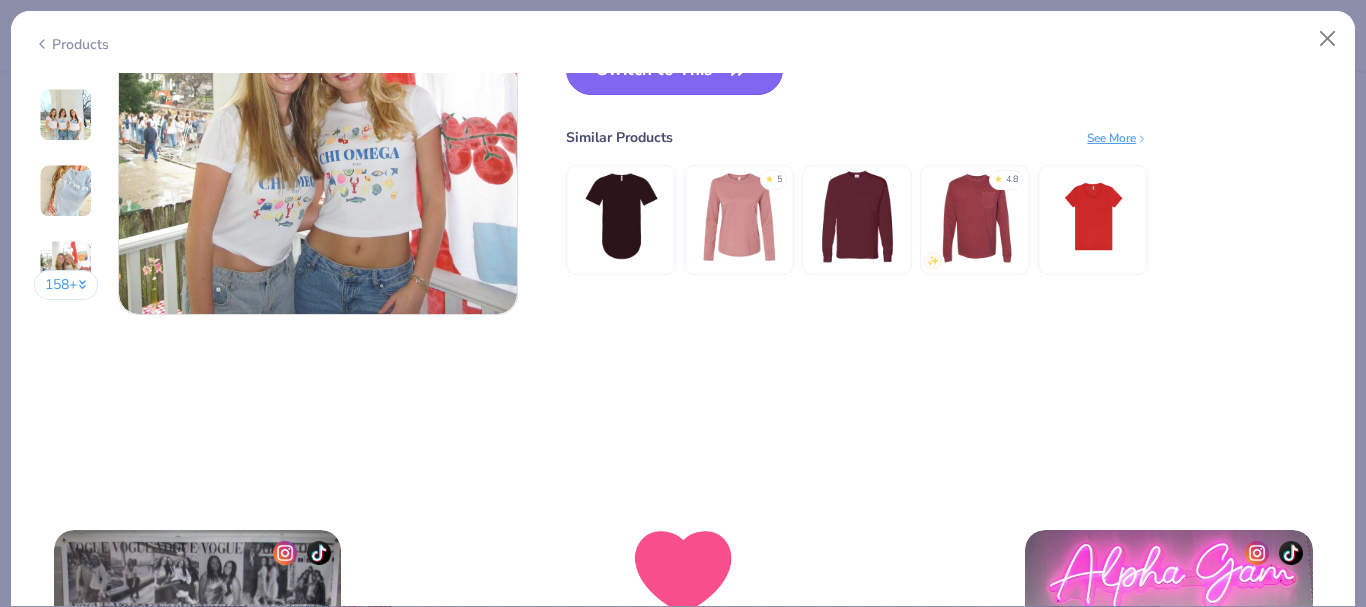 click on "Switch to This" at bounding box center [674, 70] 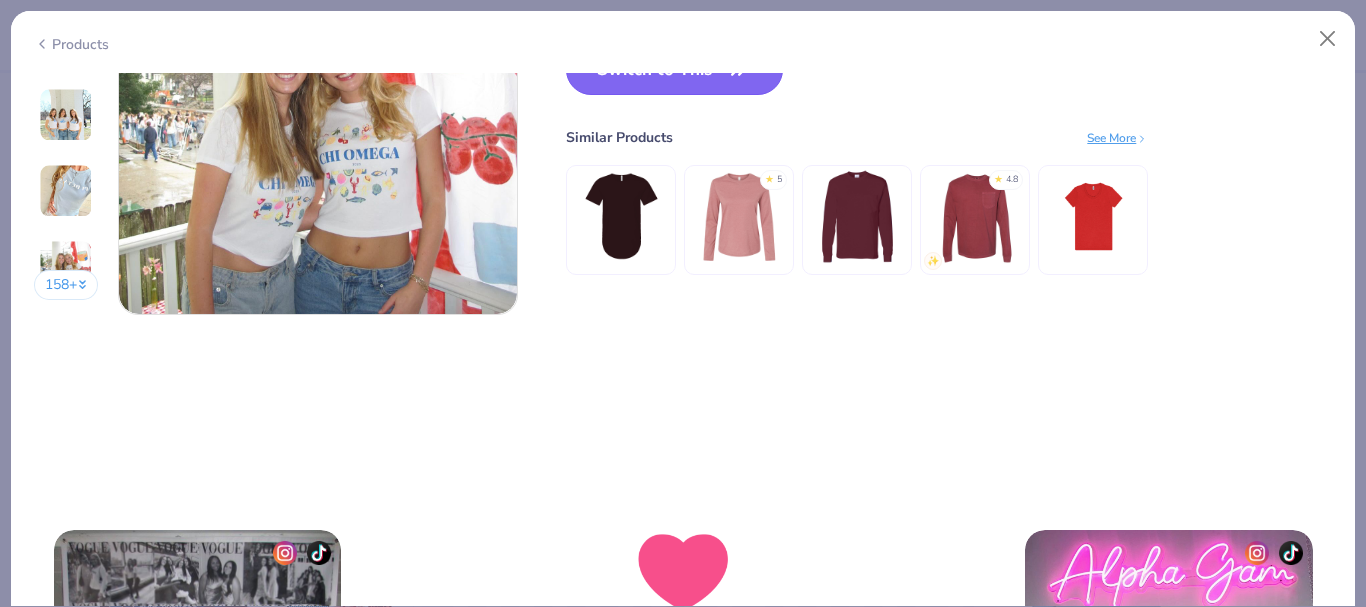 scroll, scrollTop: 2668, scrollLeft: 0, axis: vertical 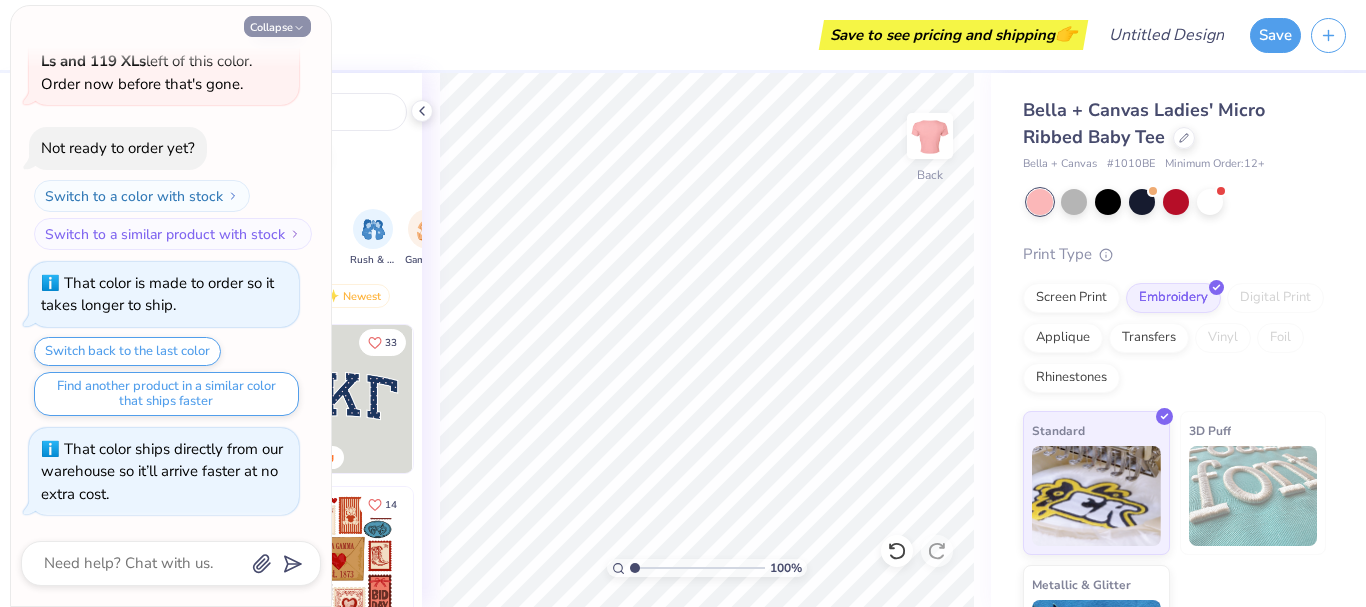 click on "Collapse" at bounding box center [277, 26] 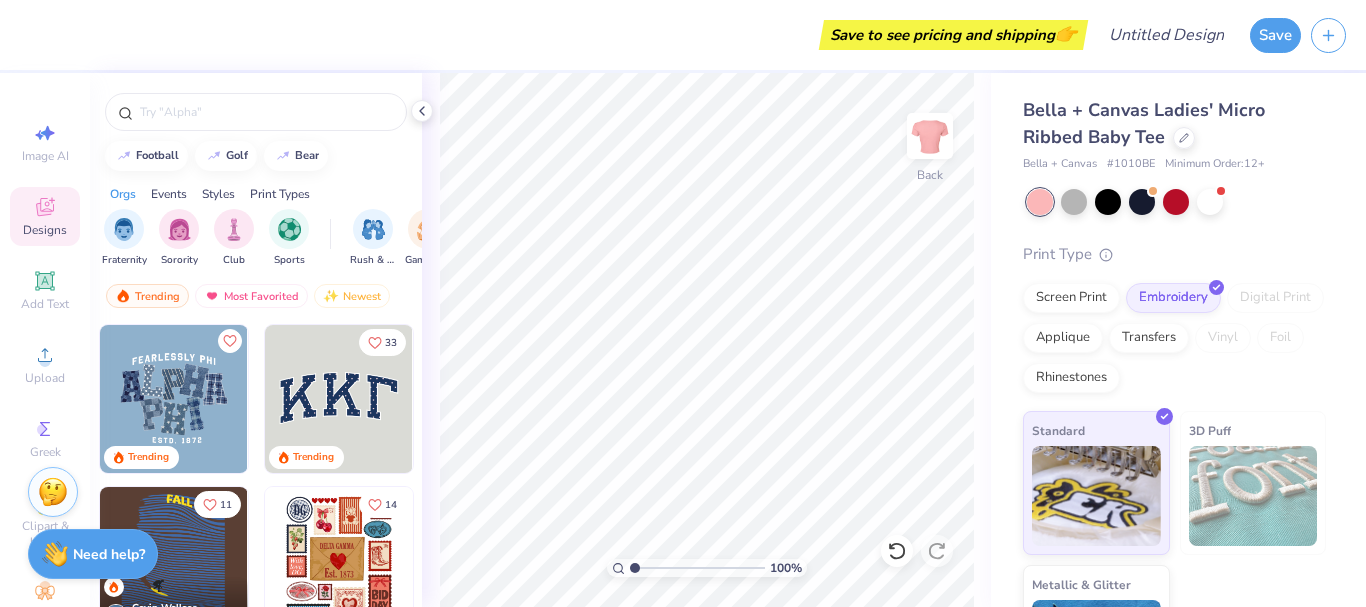 type on "x" 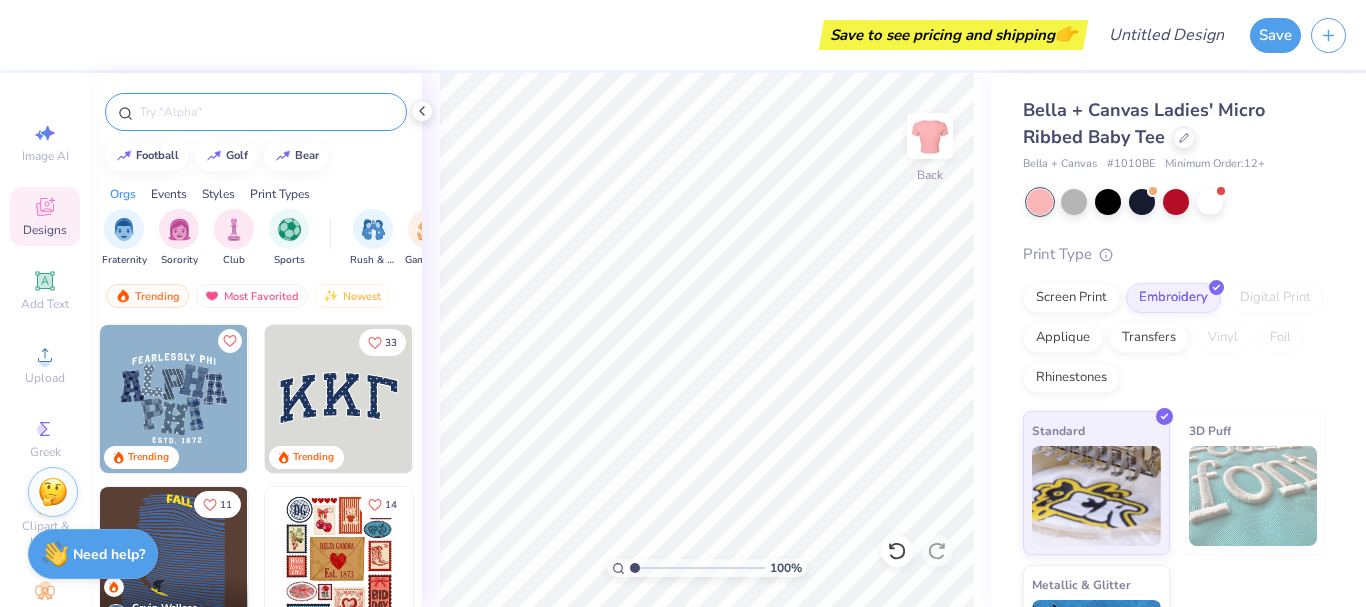 click at bounding box center (266, 112) 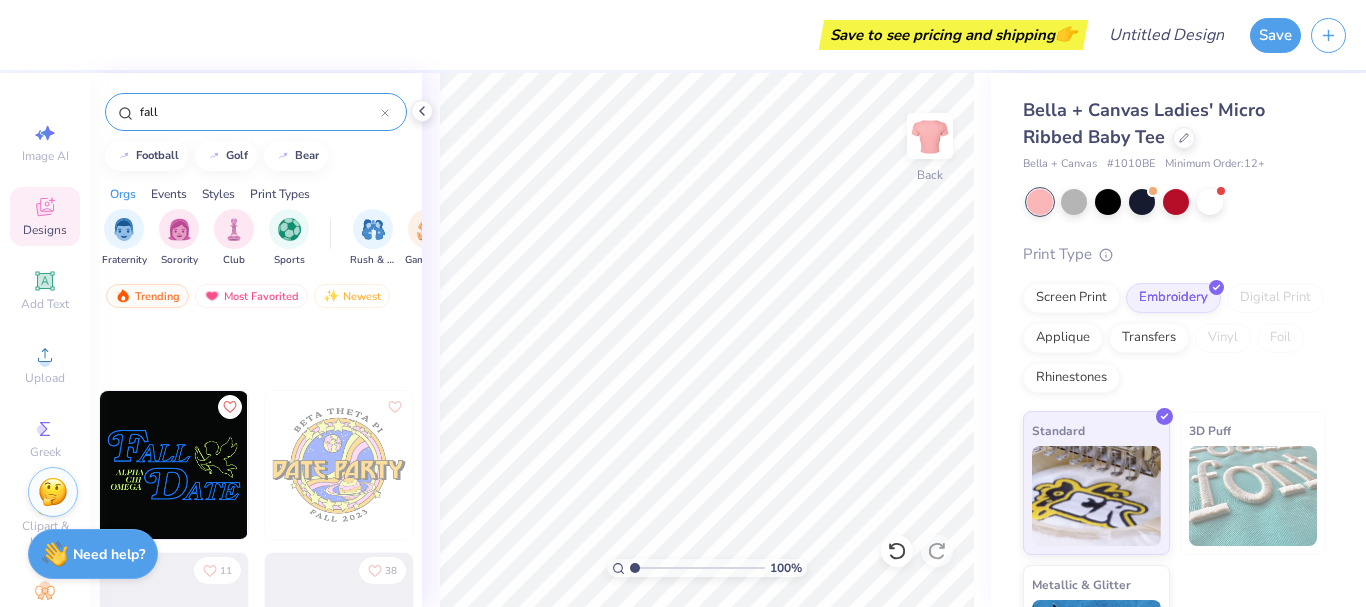 scroll, scrollTop: 3977, scrollLeft: 0, axis: vertical 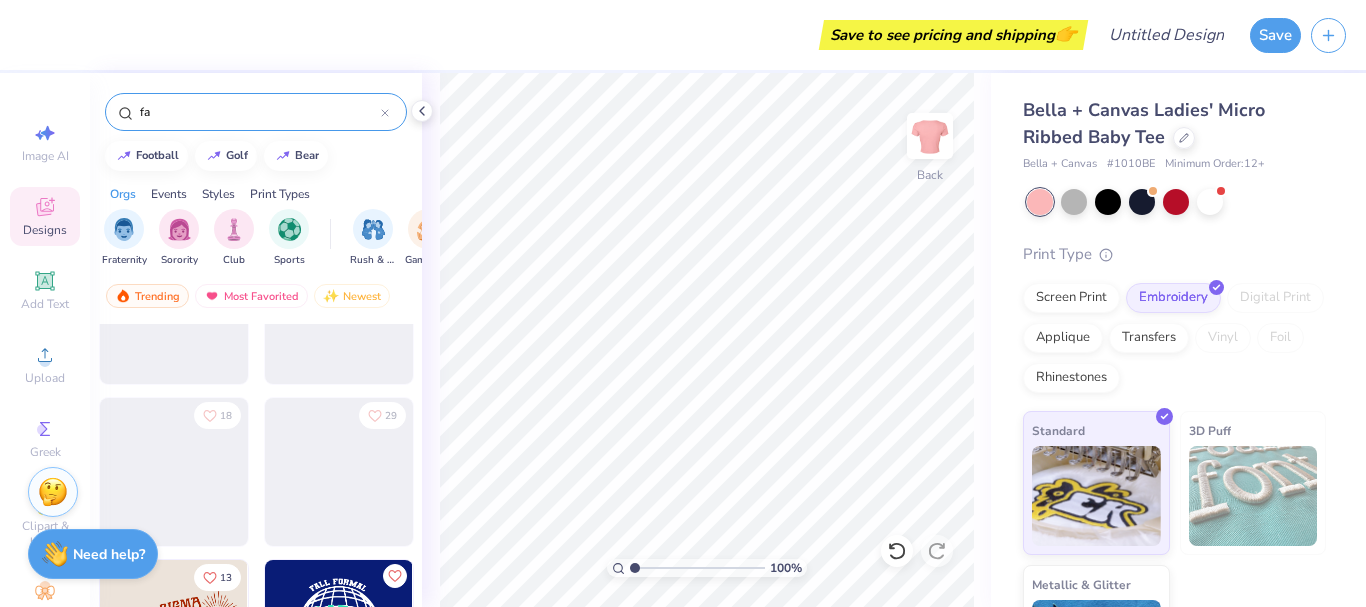 type on "f" 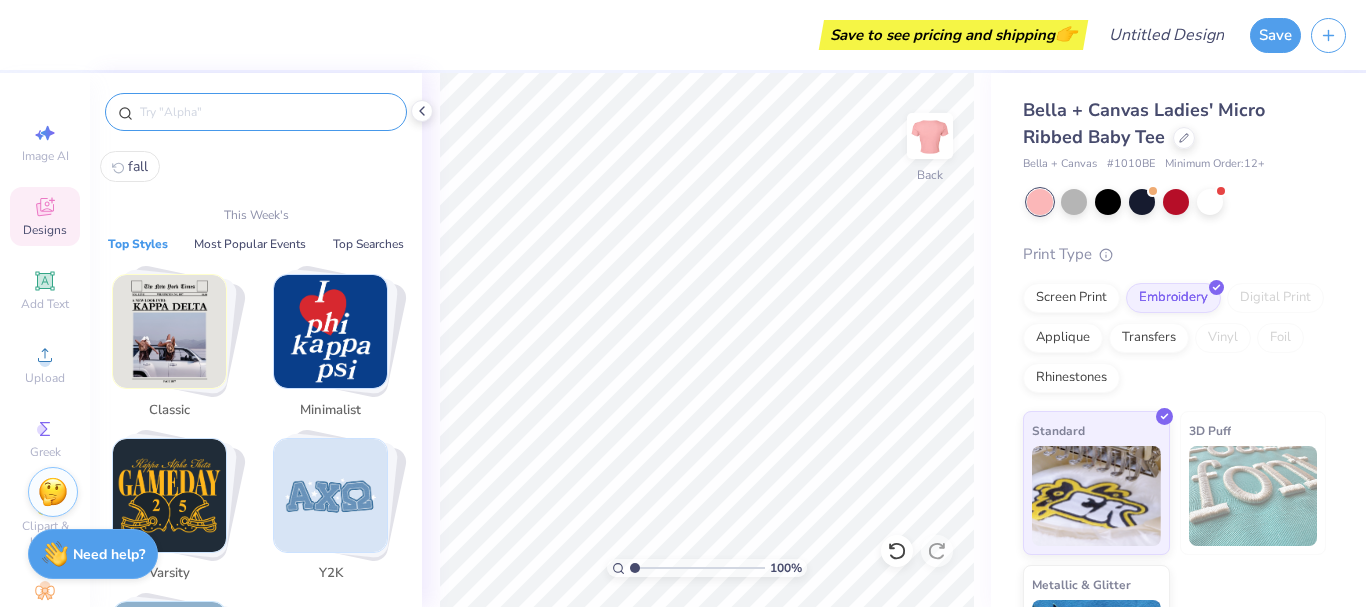 type on "[" 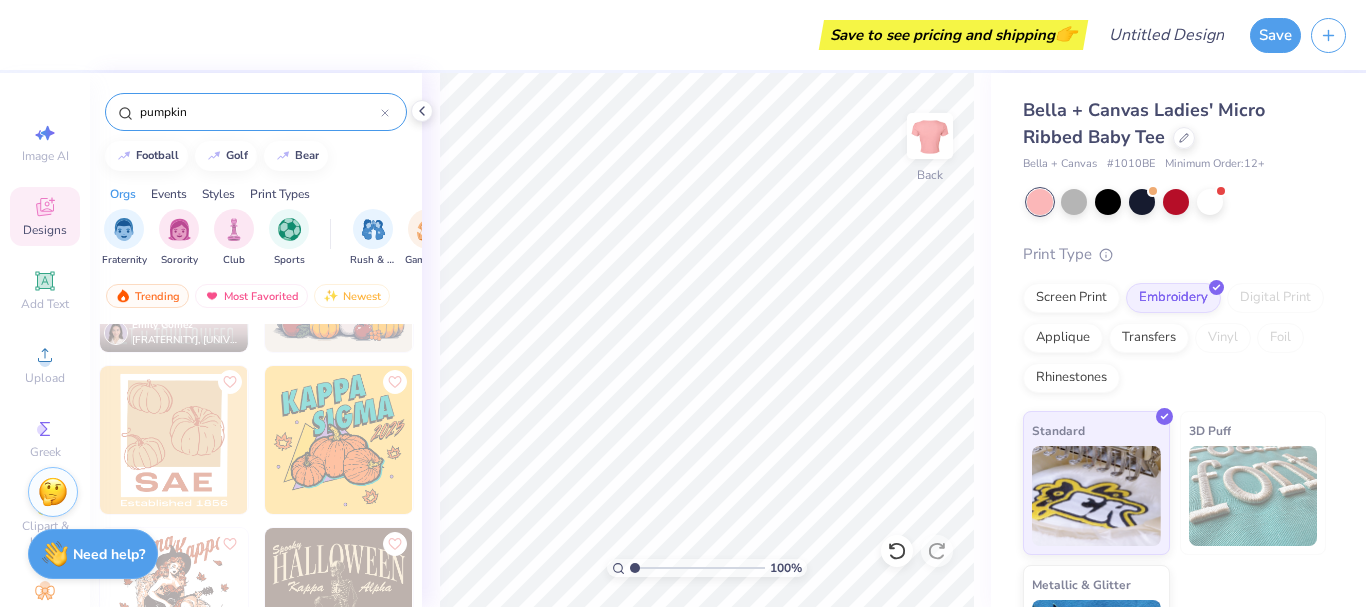 scroll, scrollTop: 414, scrollLeft: 0, axis: vertical 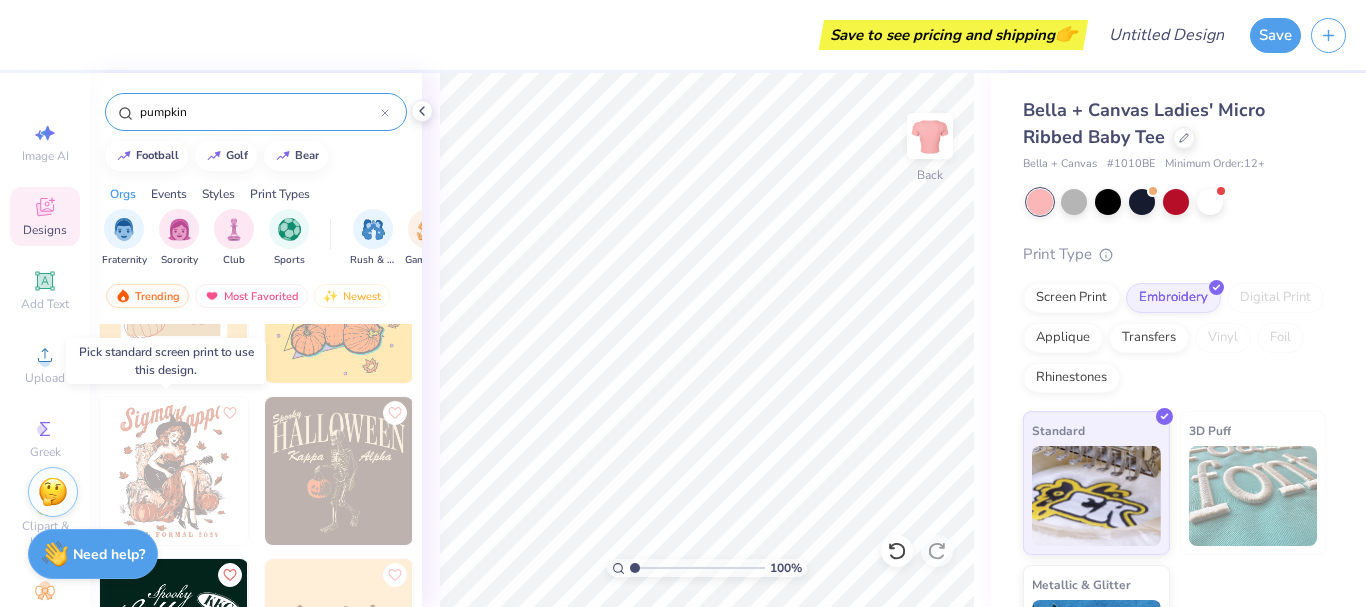 type on "pumpkin" 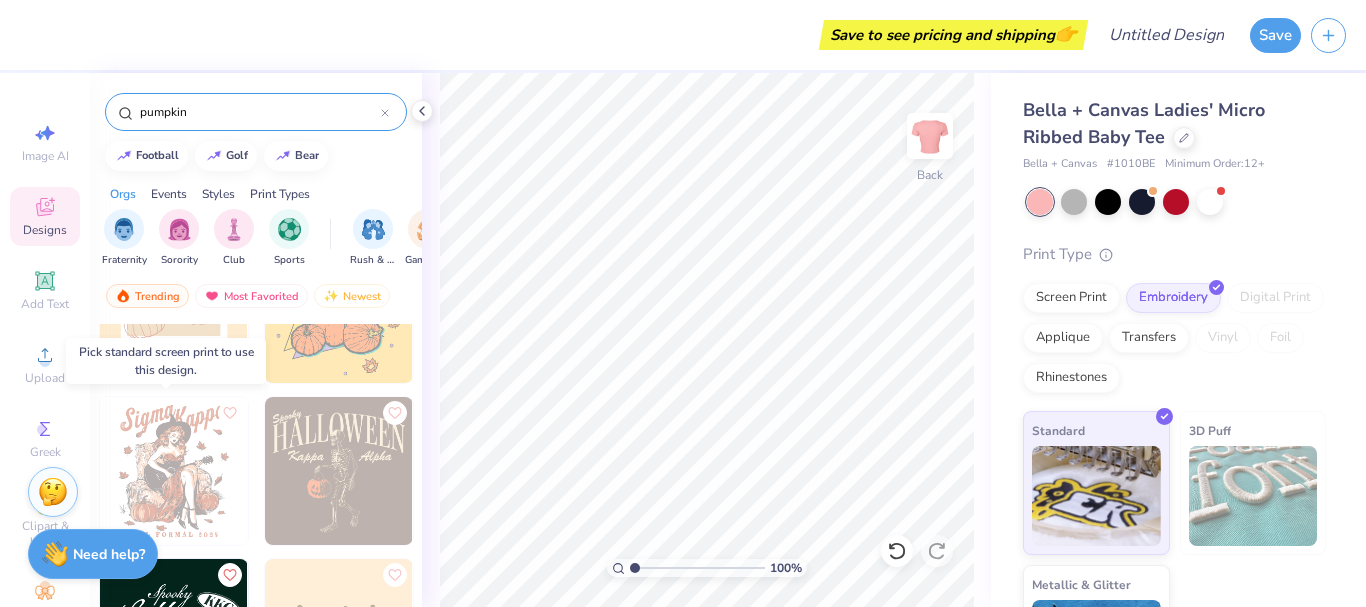 click at bounding box center (174, 471) 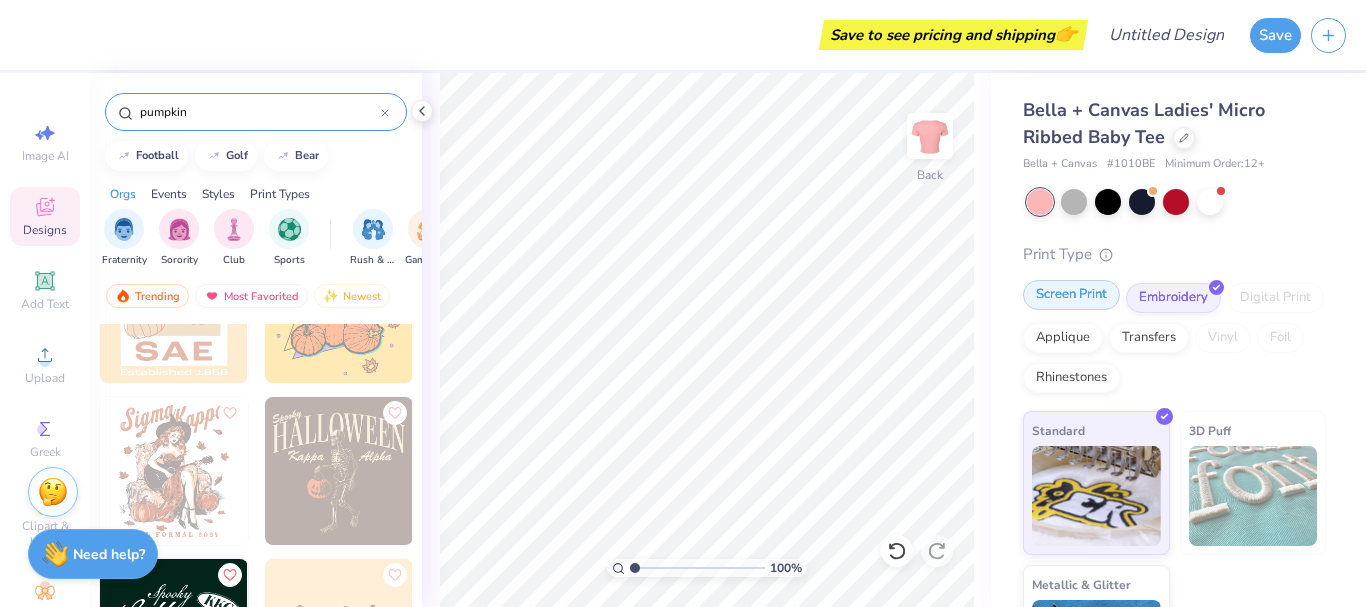 click on "Screen Print" at bounding box center (1071, 295) 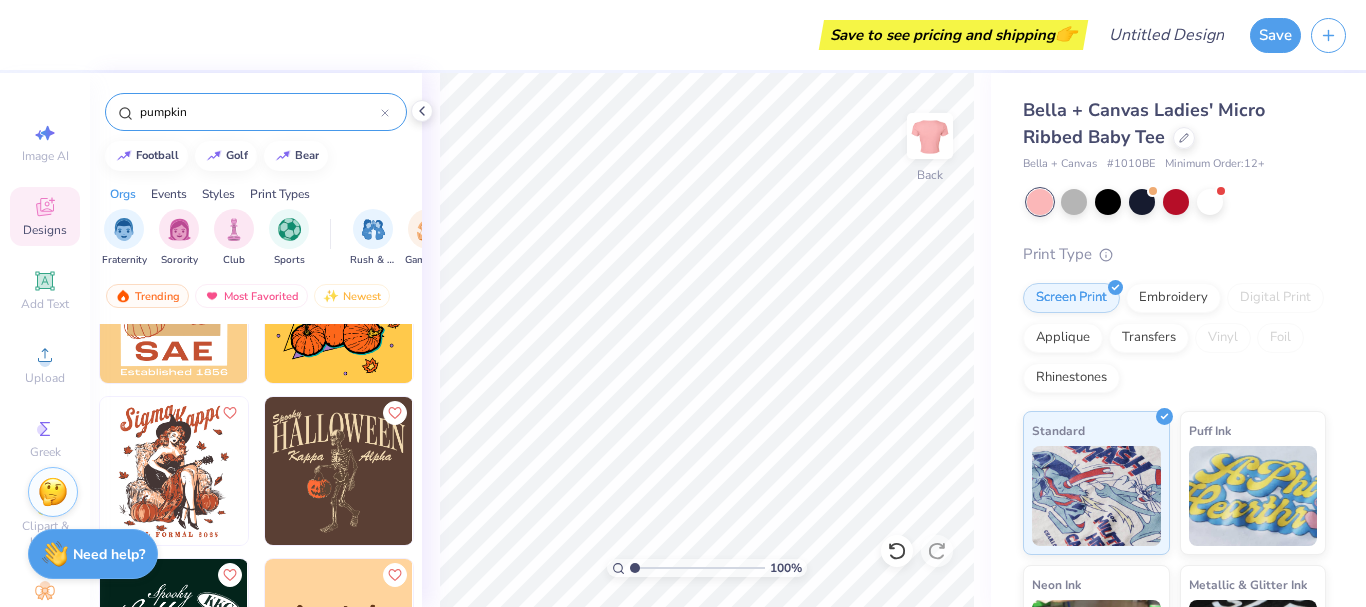 click at bounding box center (174, 471) 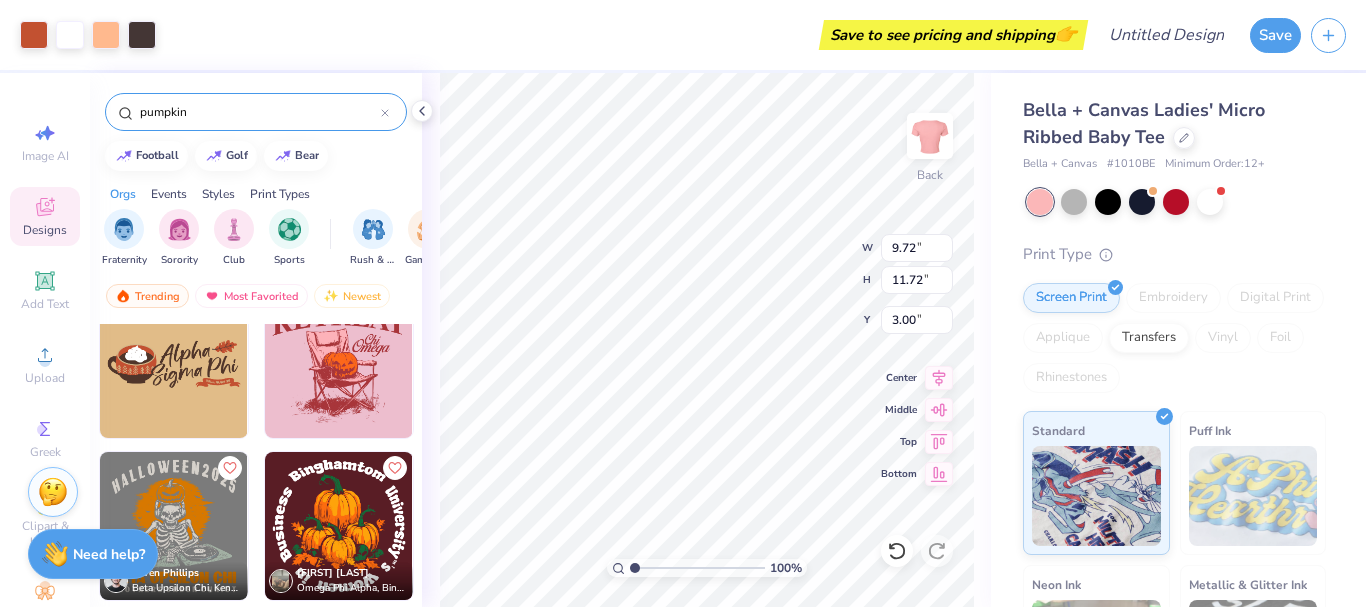 scroll, scrollTop: 2072, scrollLeft: 0, axis: vertical 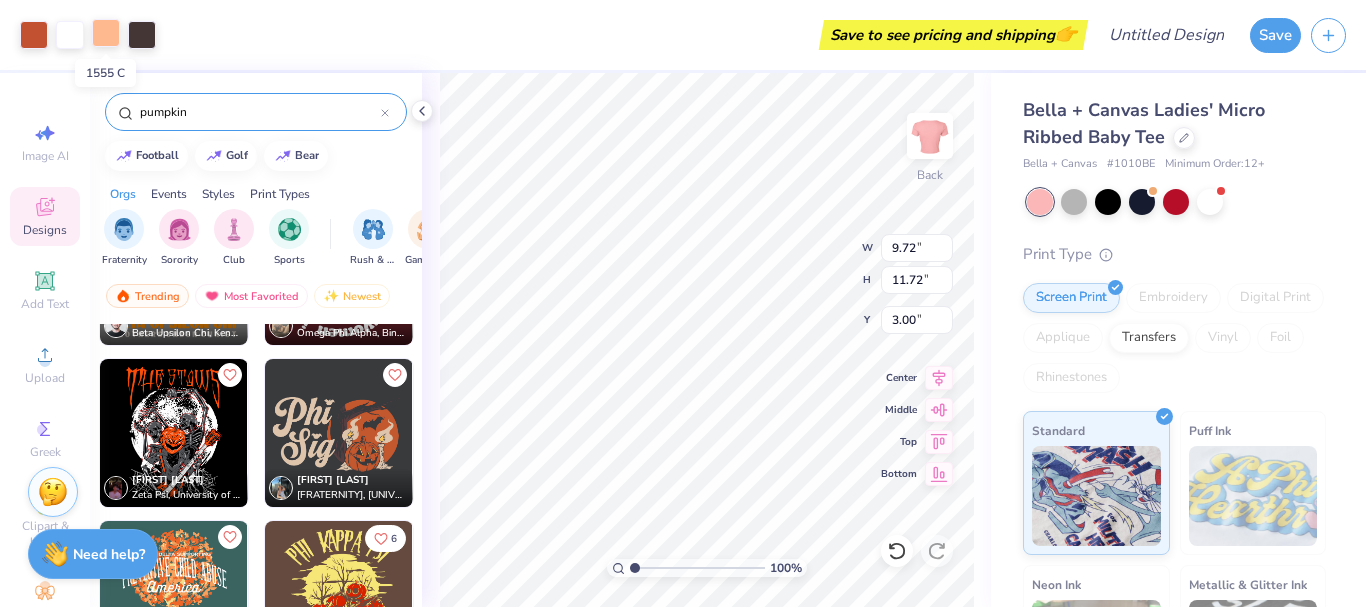 click at bounding box center (106, 33) 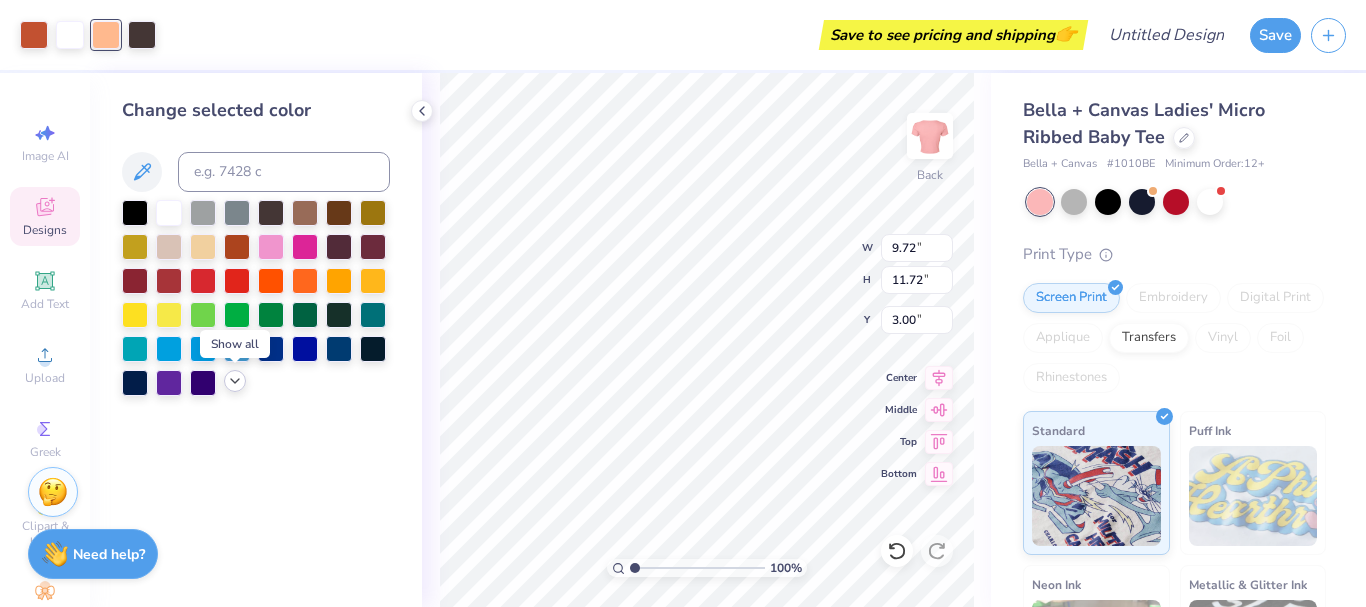 click 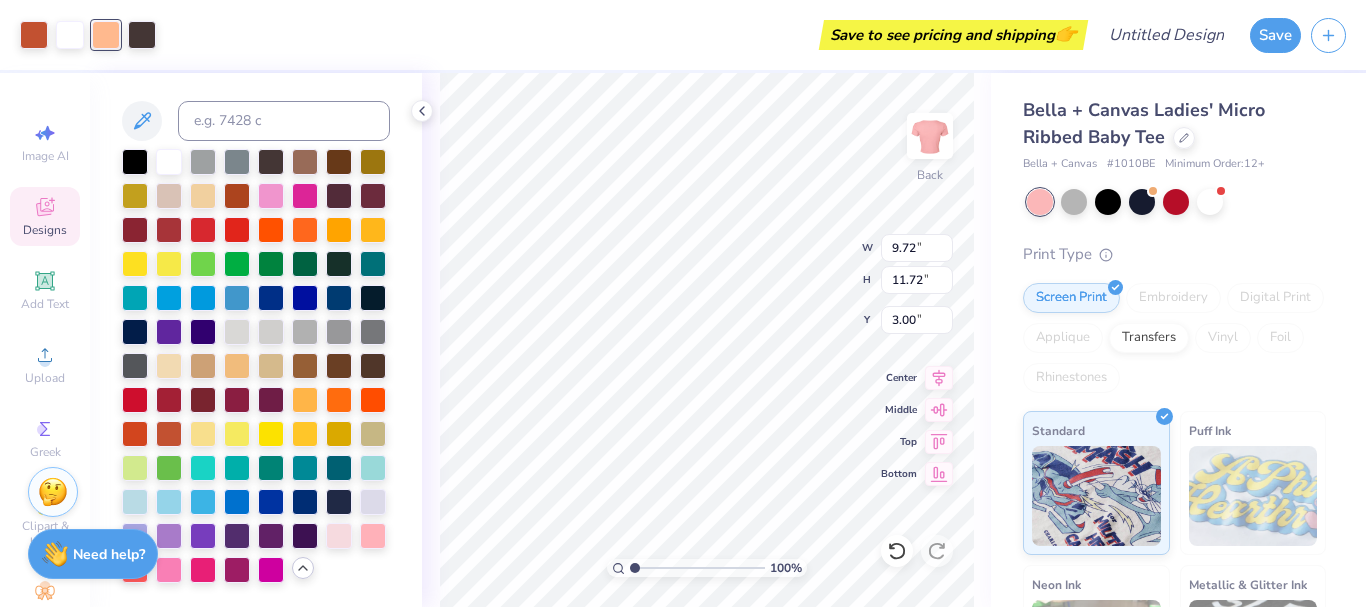 scroll, scrollTop: 0, scrollLeft: 0, axis: both 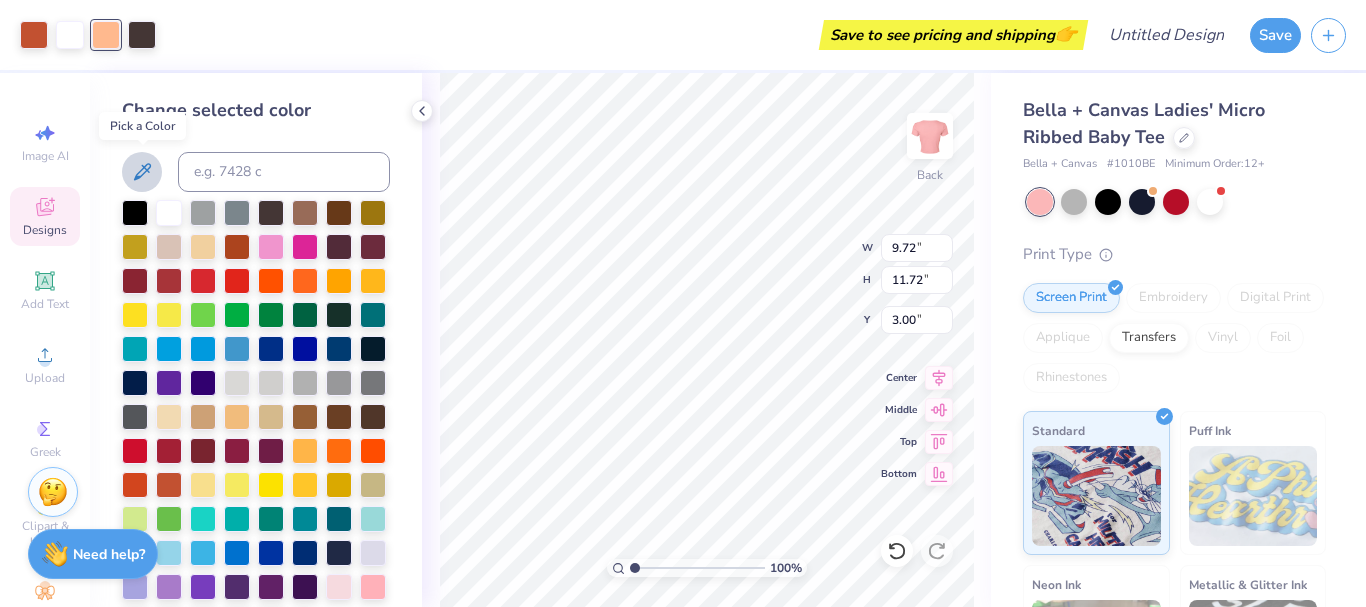 click 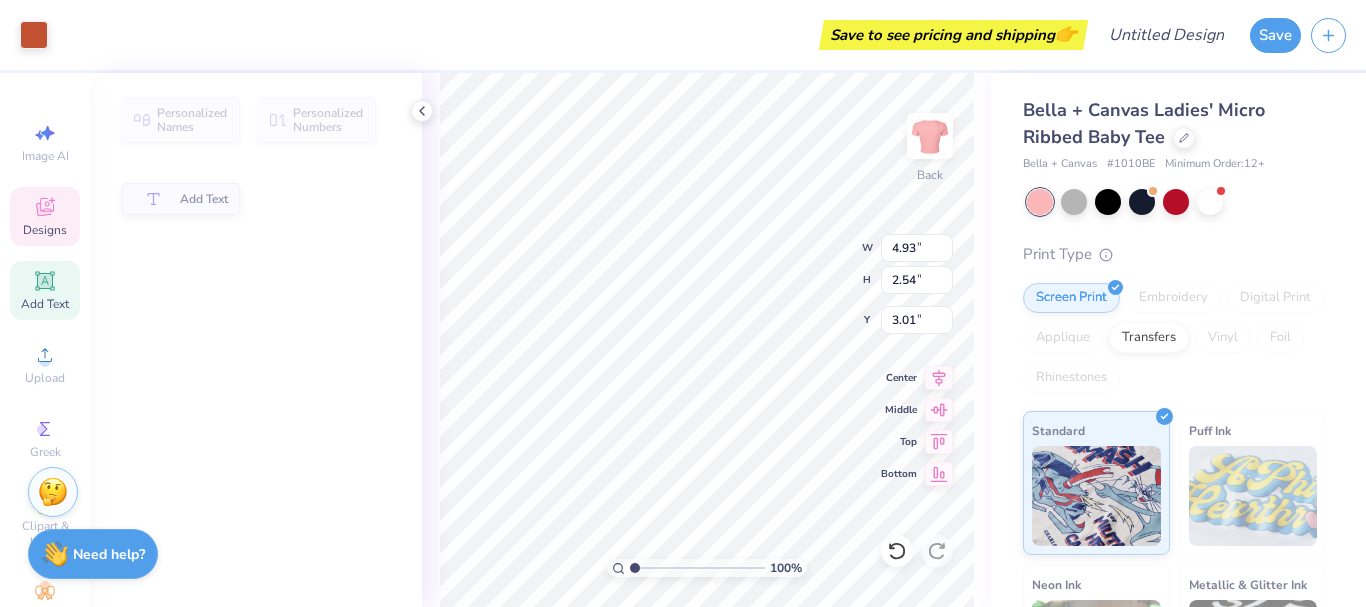 type on "4.93" 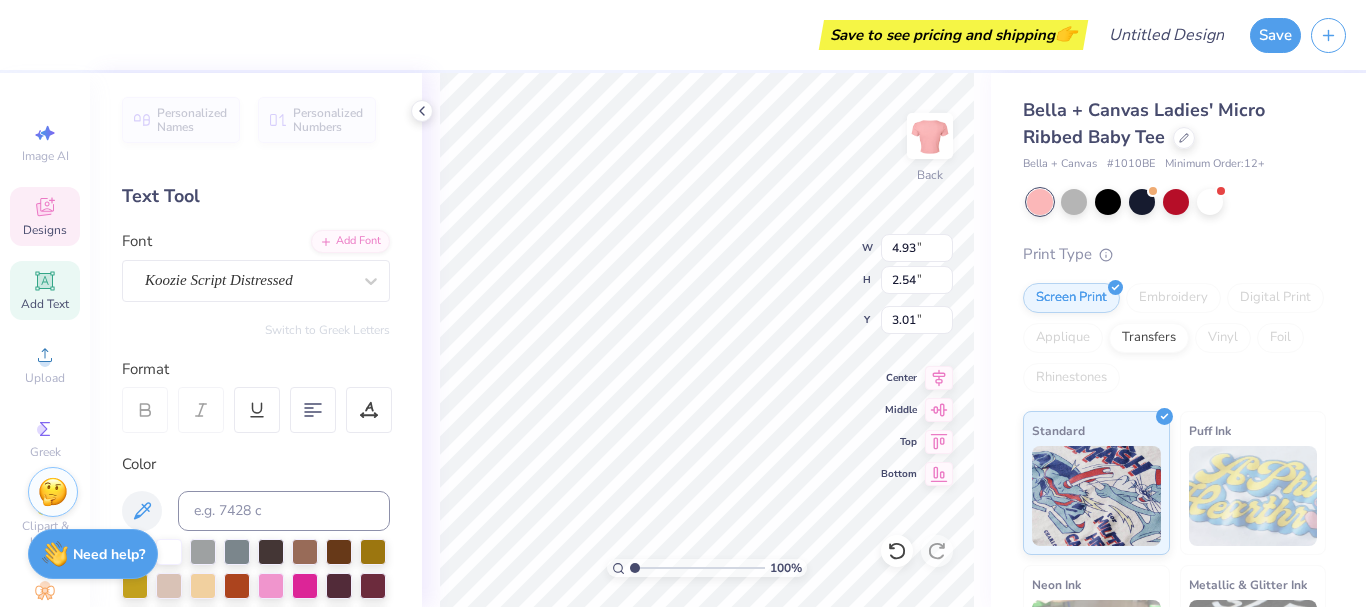 scroll, scrollTop: 16, scrollLeft: 3, axis: both 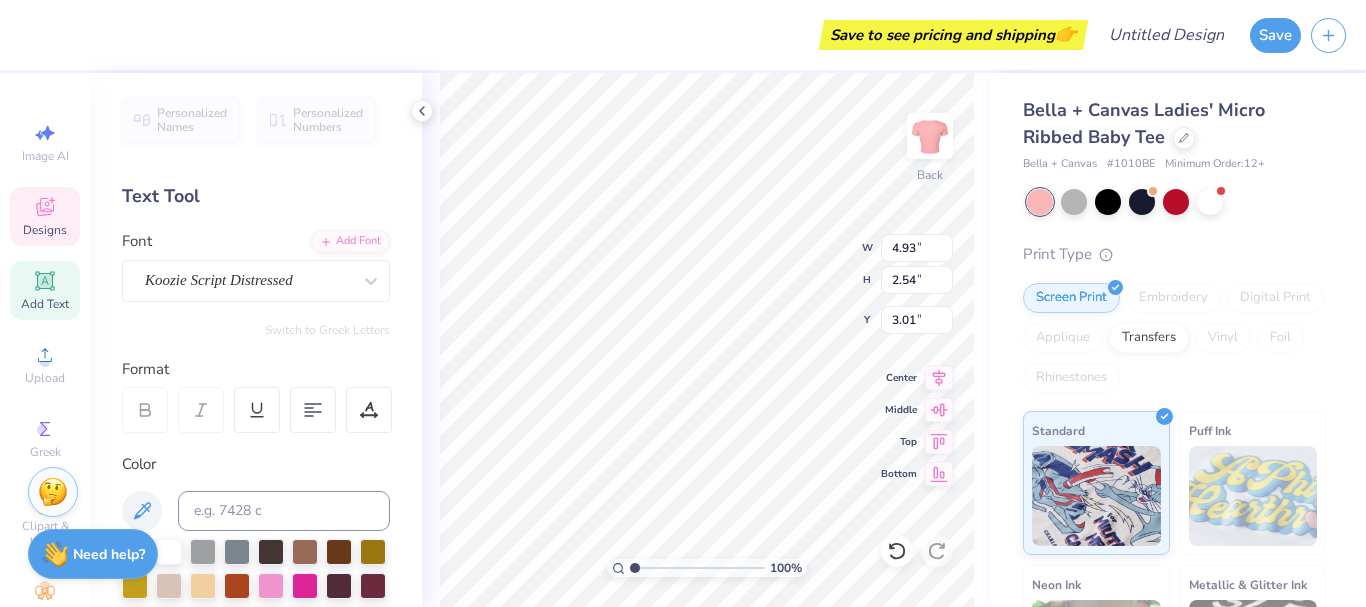 type on "Phi" 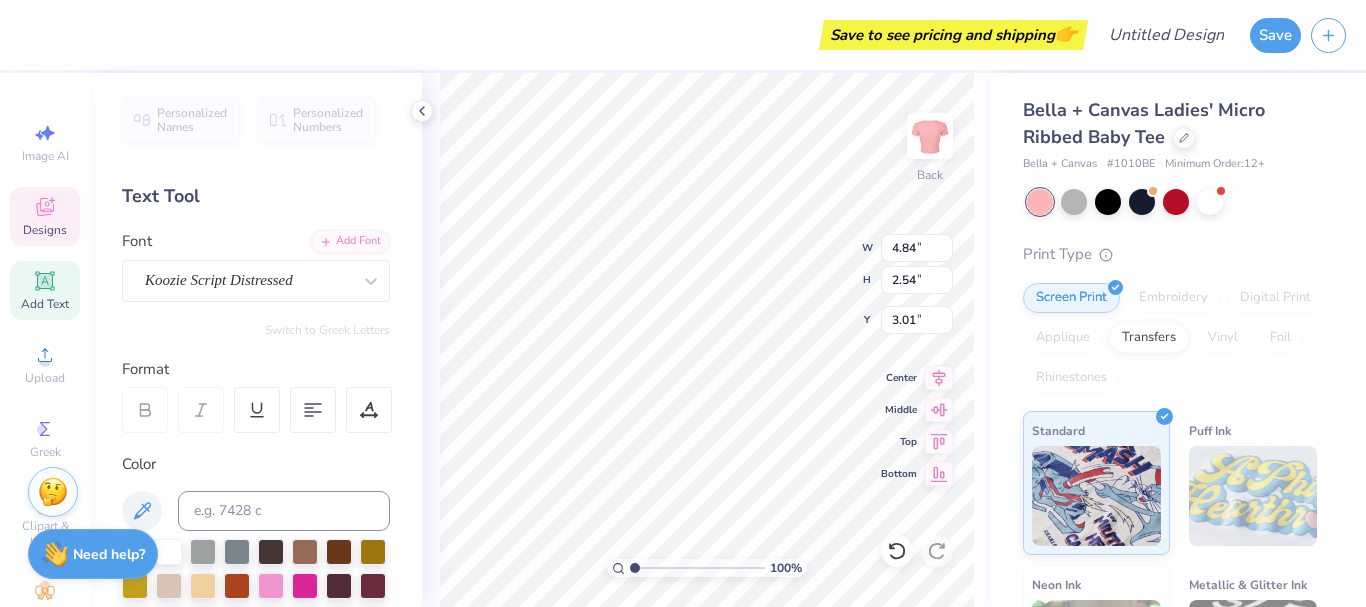 type on "3.00" 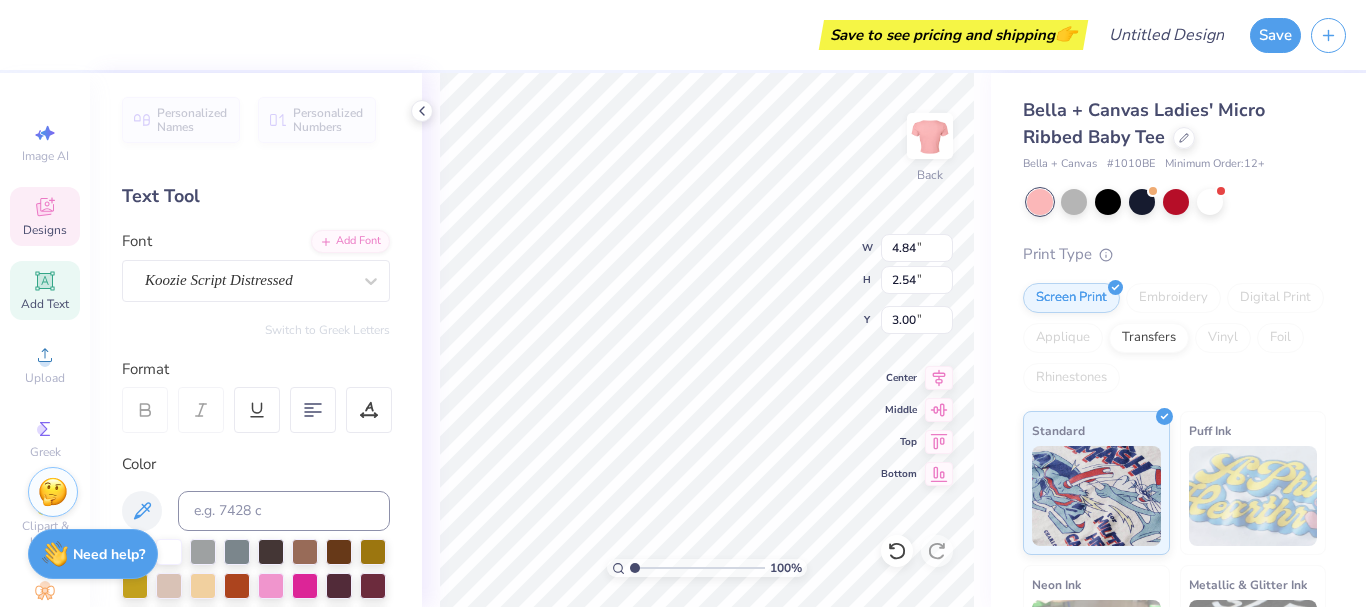 scroll, scrollTop: 16, scrollLeft: 4, axis: both 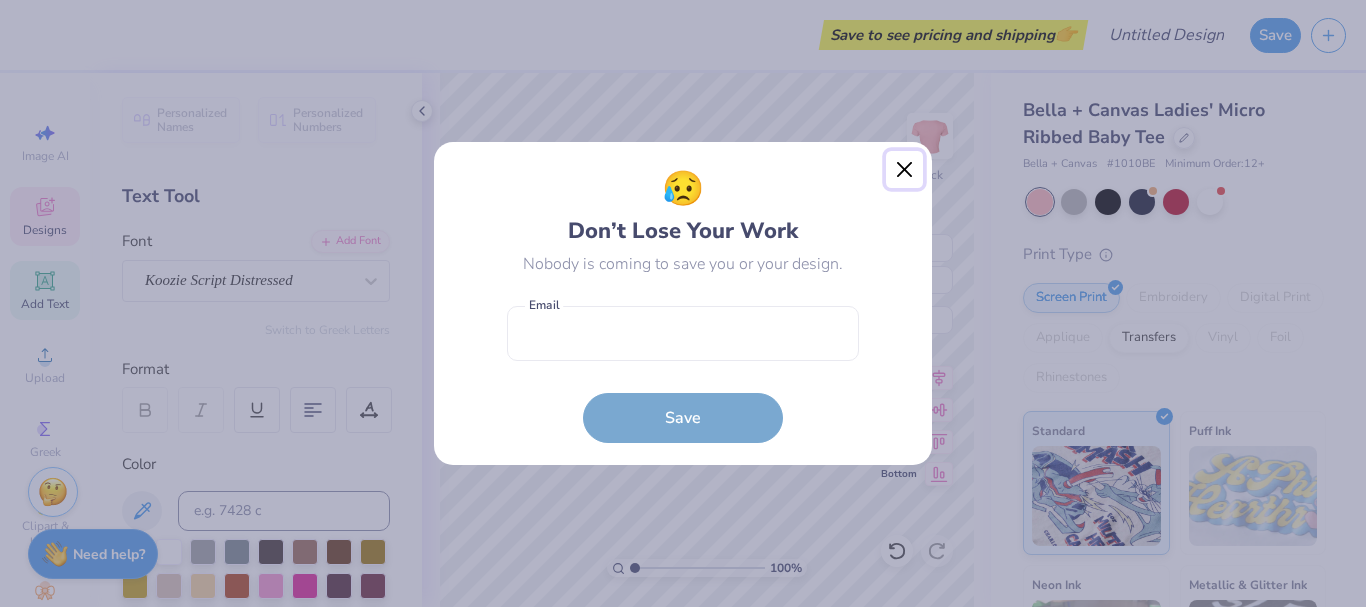 click at bounding box center (905, 170) 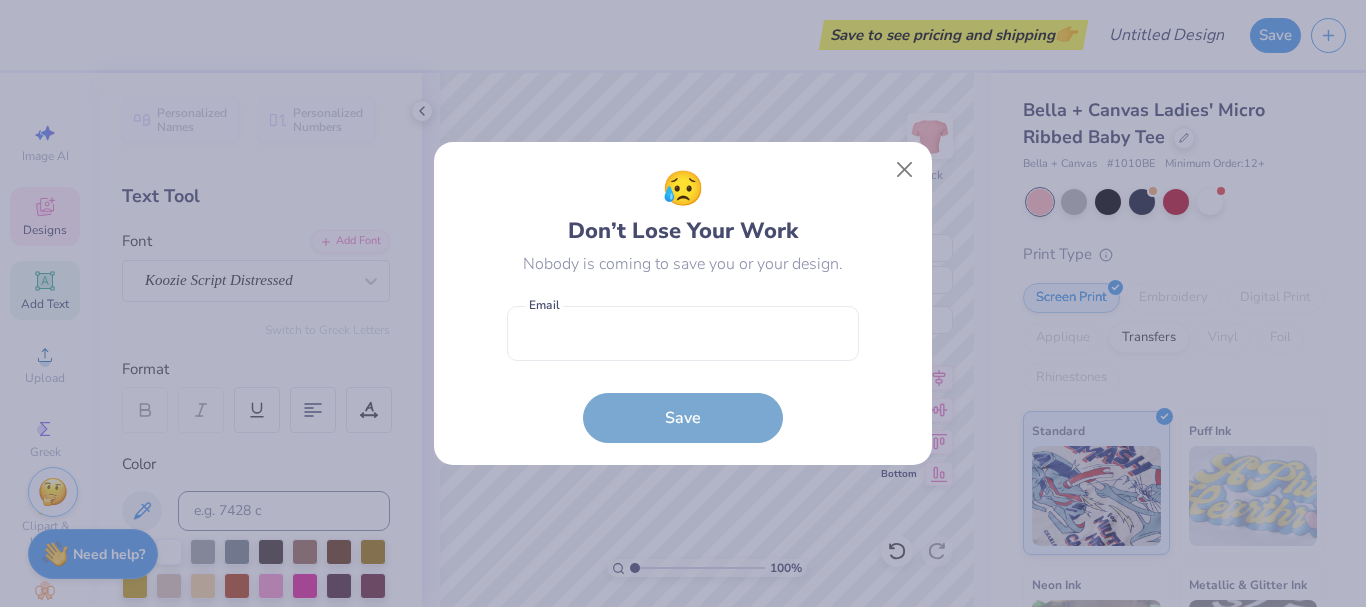 click on "😥 Don’t Lose Your Work Nobody is coming to save you or your design. Email is a required field Email Save" at bounding box center (683, 303) 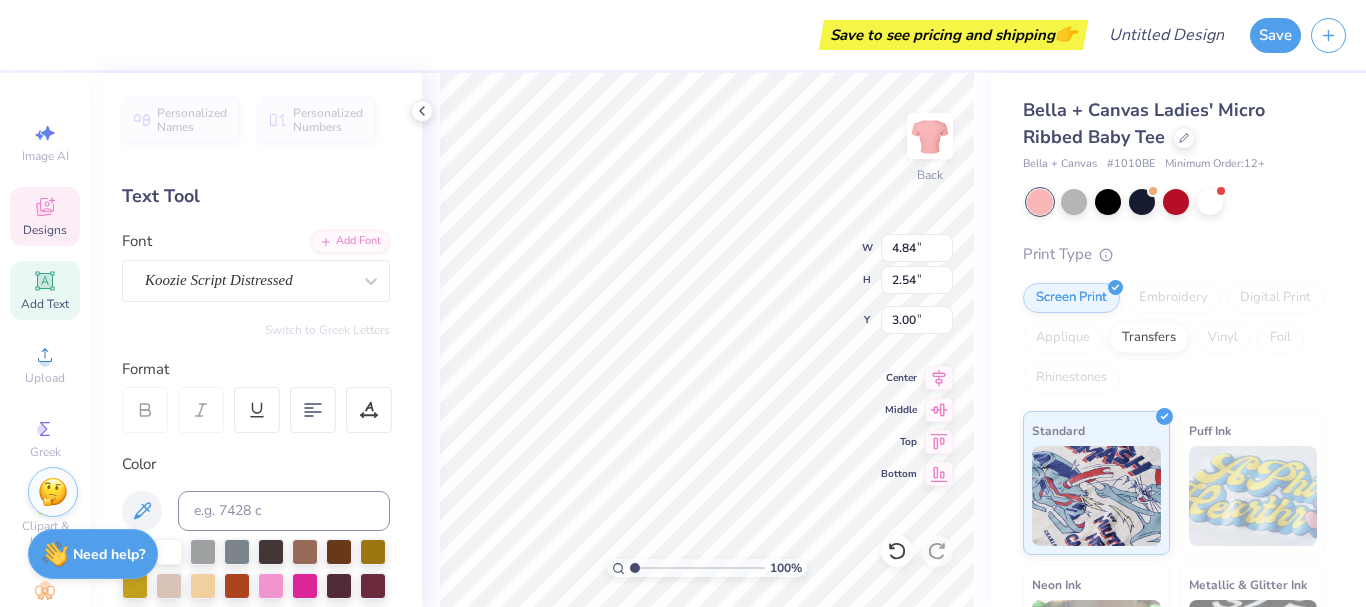 type on "3.21" 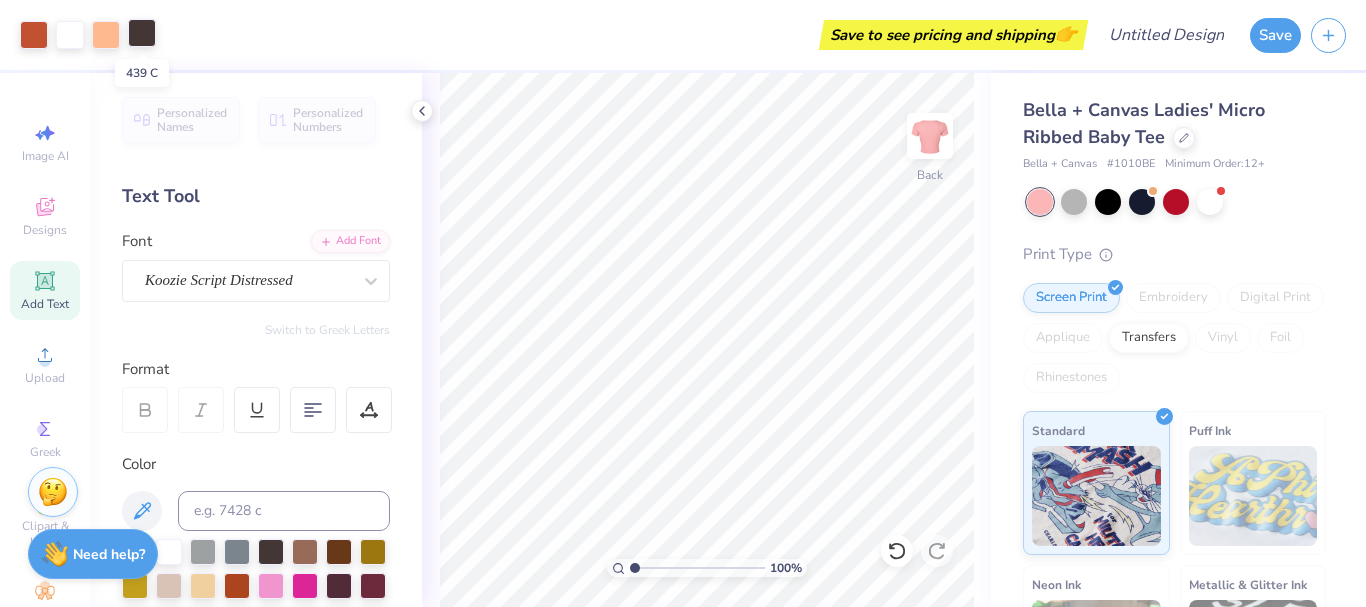 click at bounding box center [142, 33] 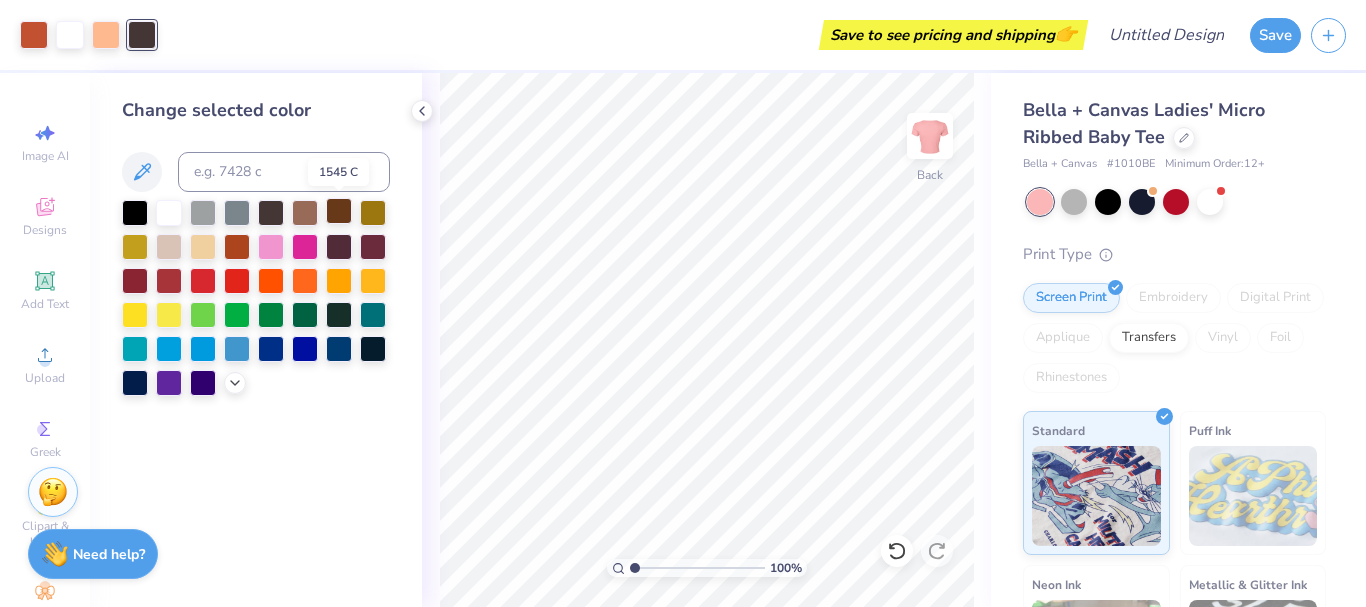 click at bounding box center [339, 211] 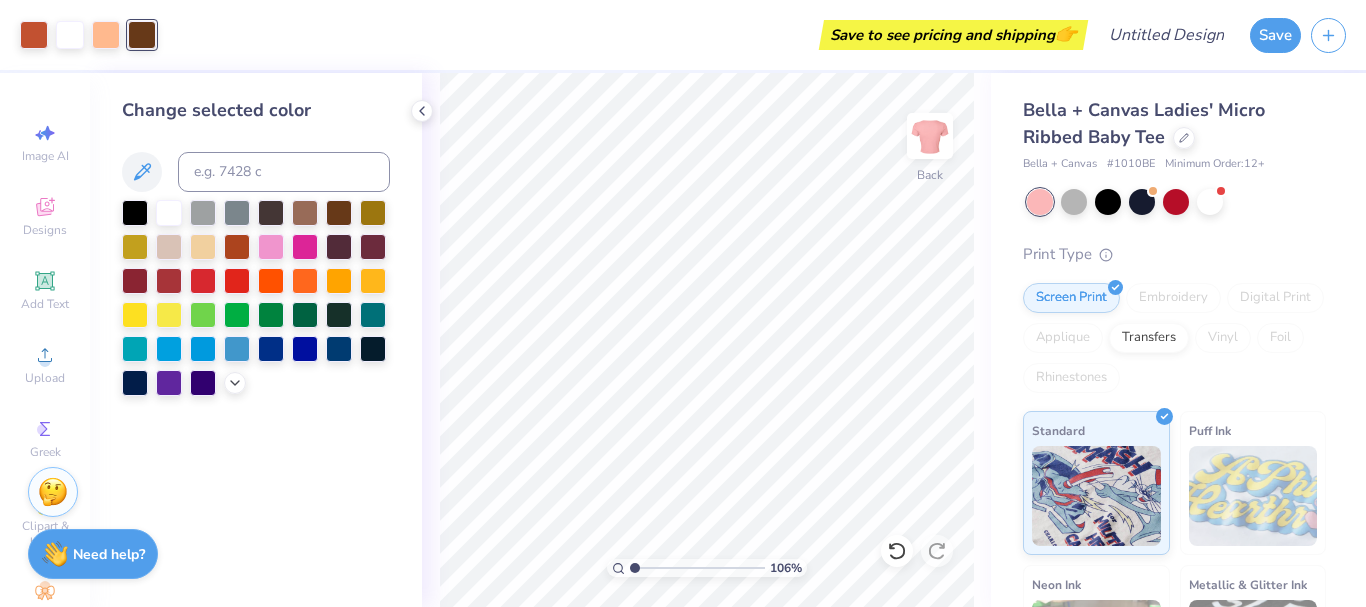 type on "1.0645649982771" 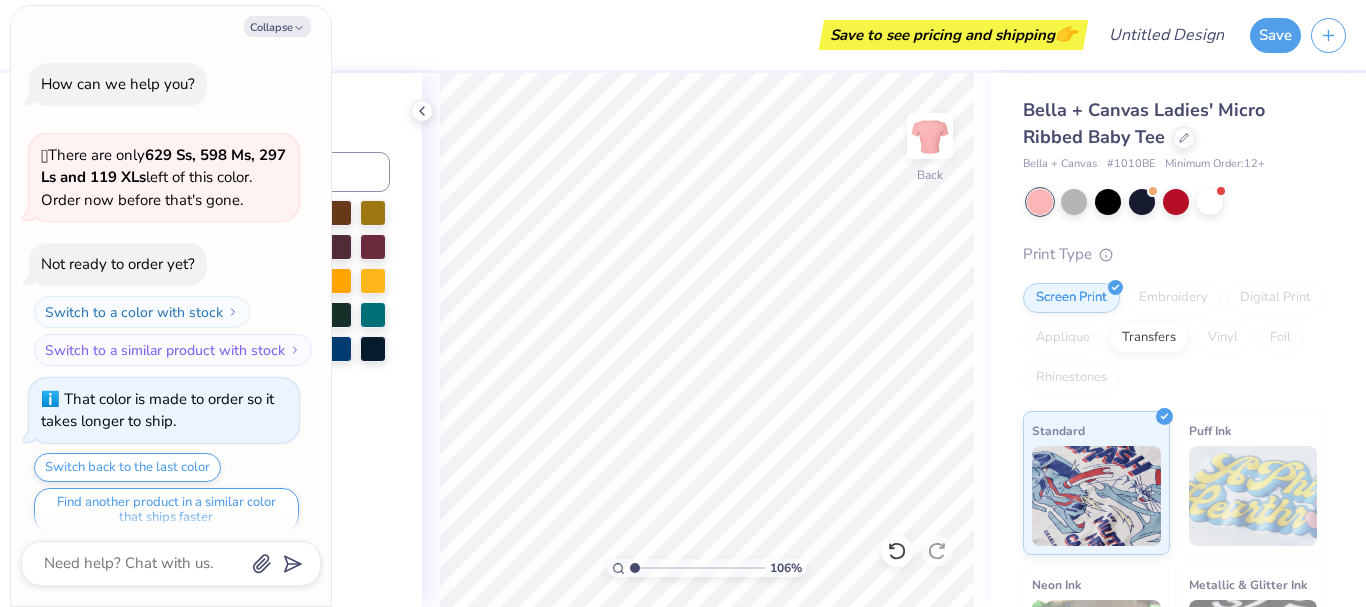 scroll, scrollTop: 238, scrollLeft: 0, axis: vertical 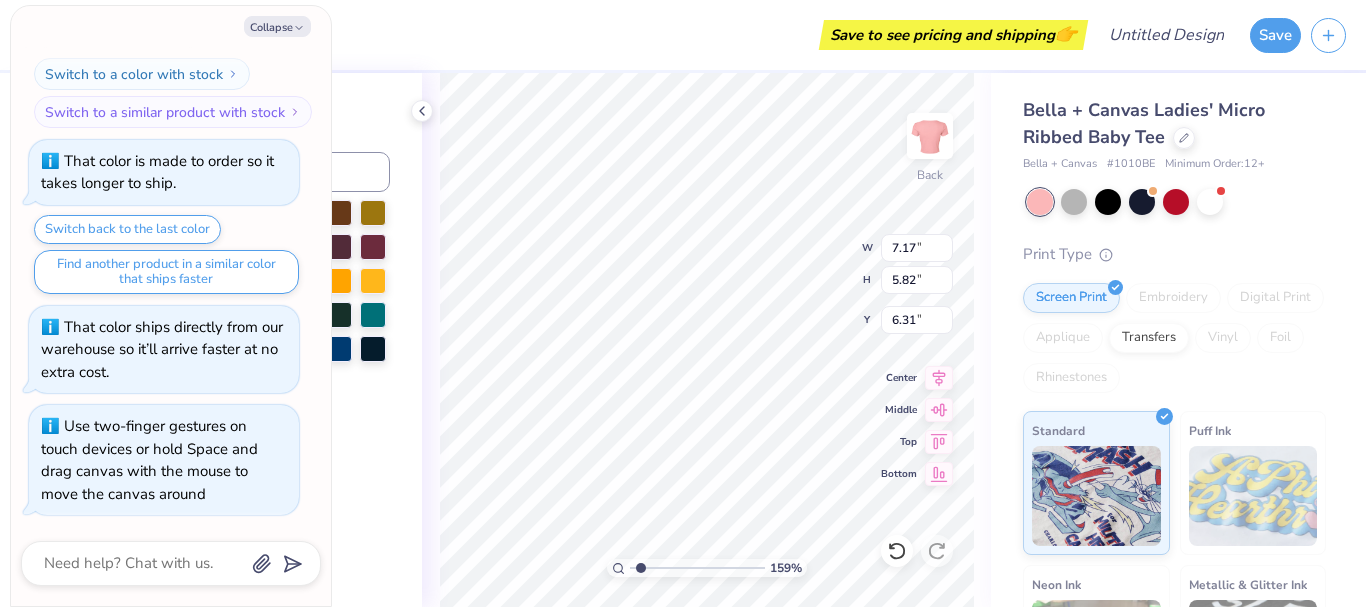 type on "1.58985714624705" 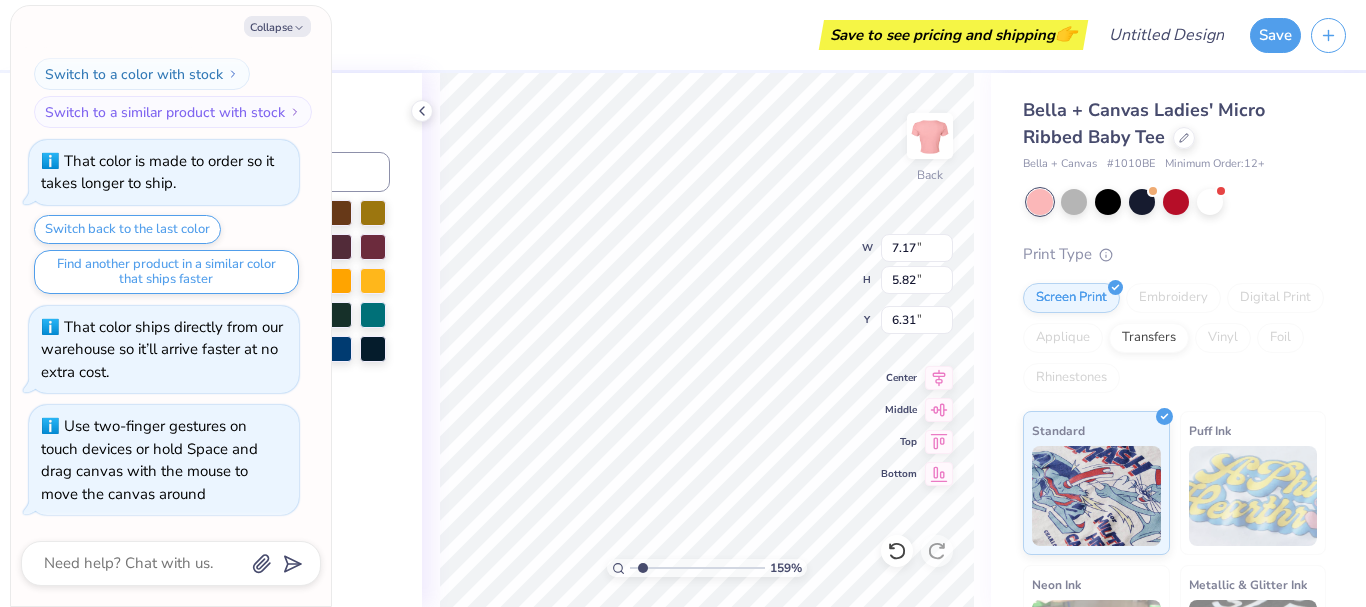 type on "1.58985714624705" 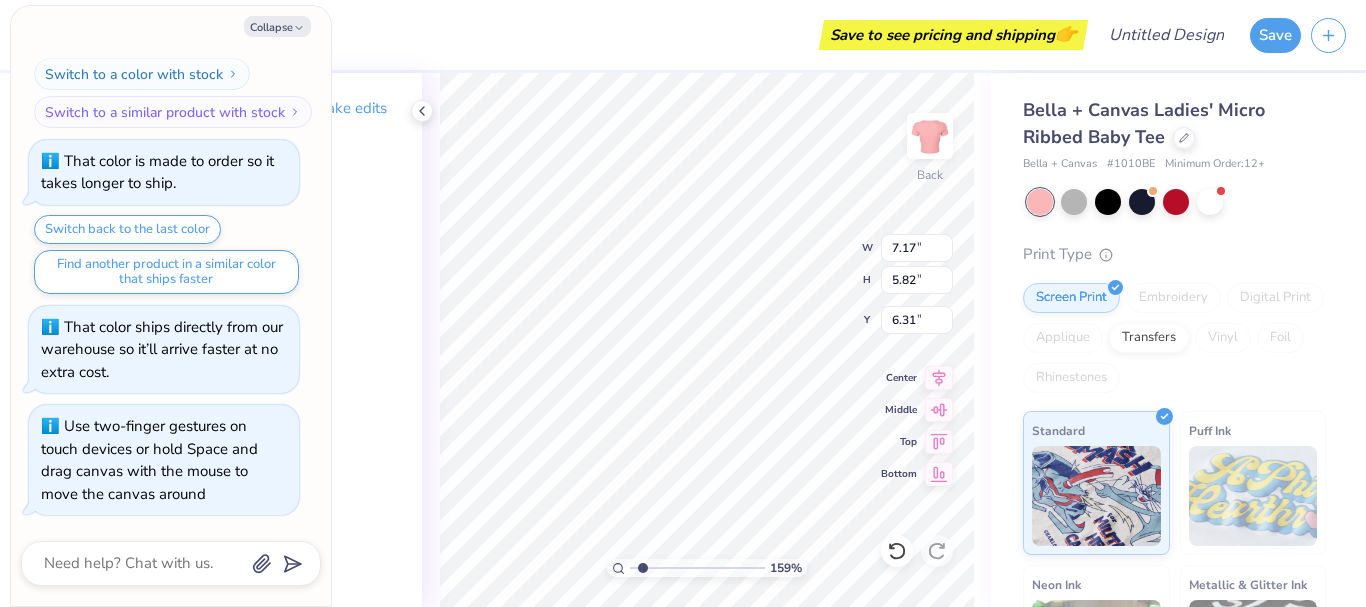 type on "1.58985714624705" 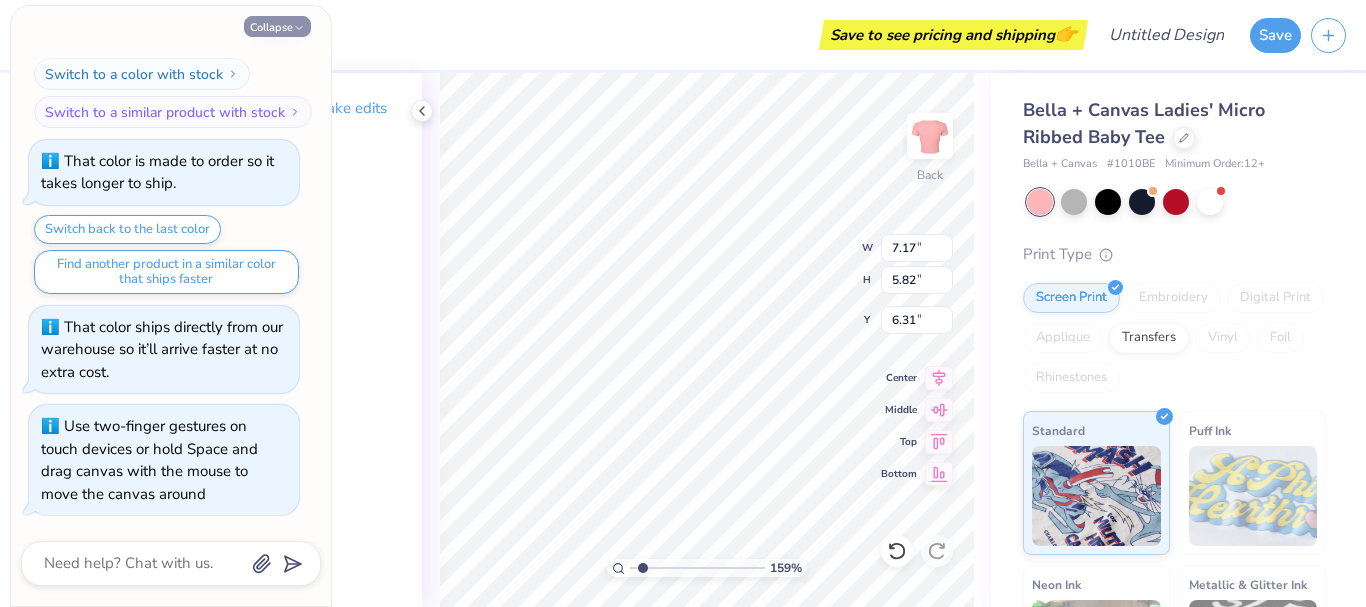 click on "Collapse" at bounding box center [277, 26] 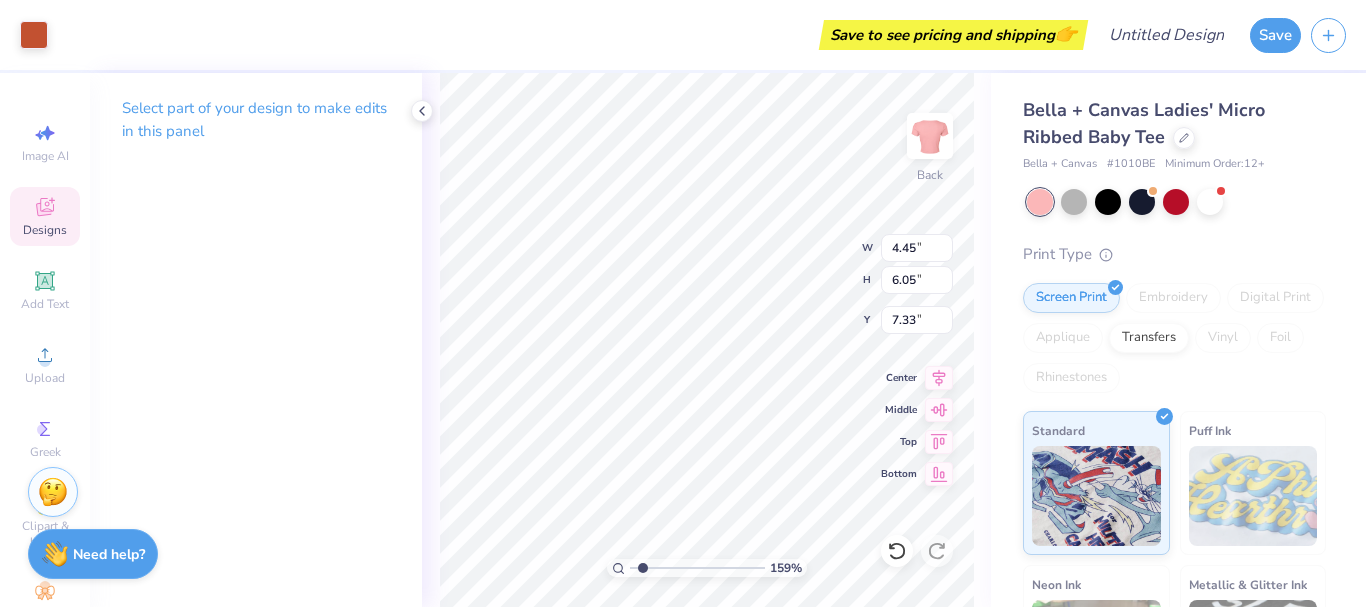 type on "1.58985714624705" 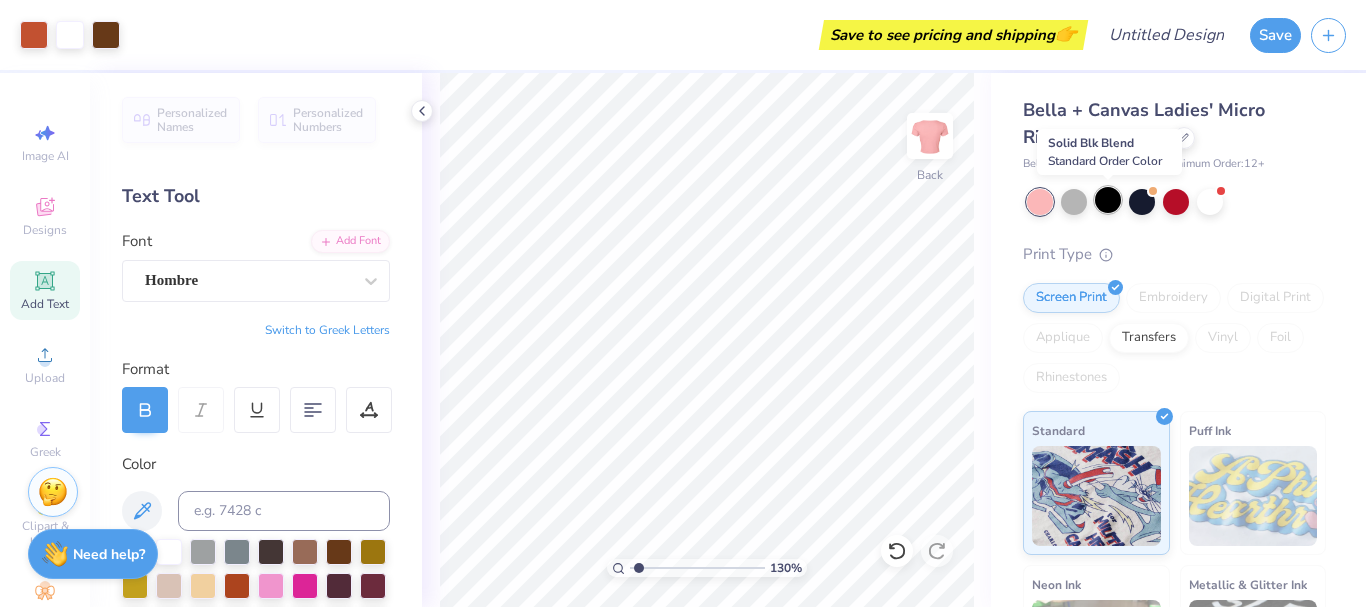 click at bounding box center [1108, 200] 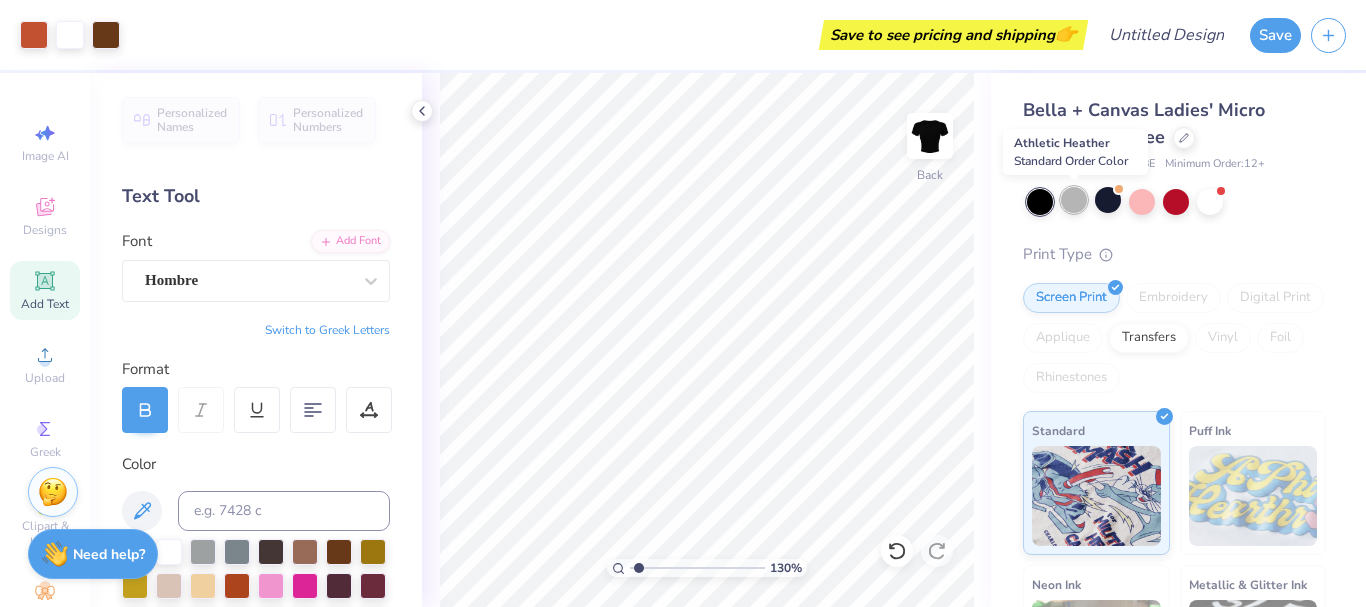 click at bounding box center (1074, 200) 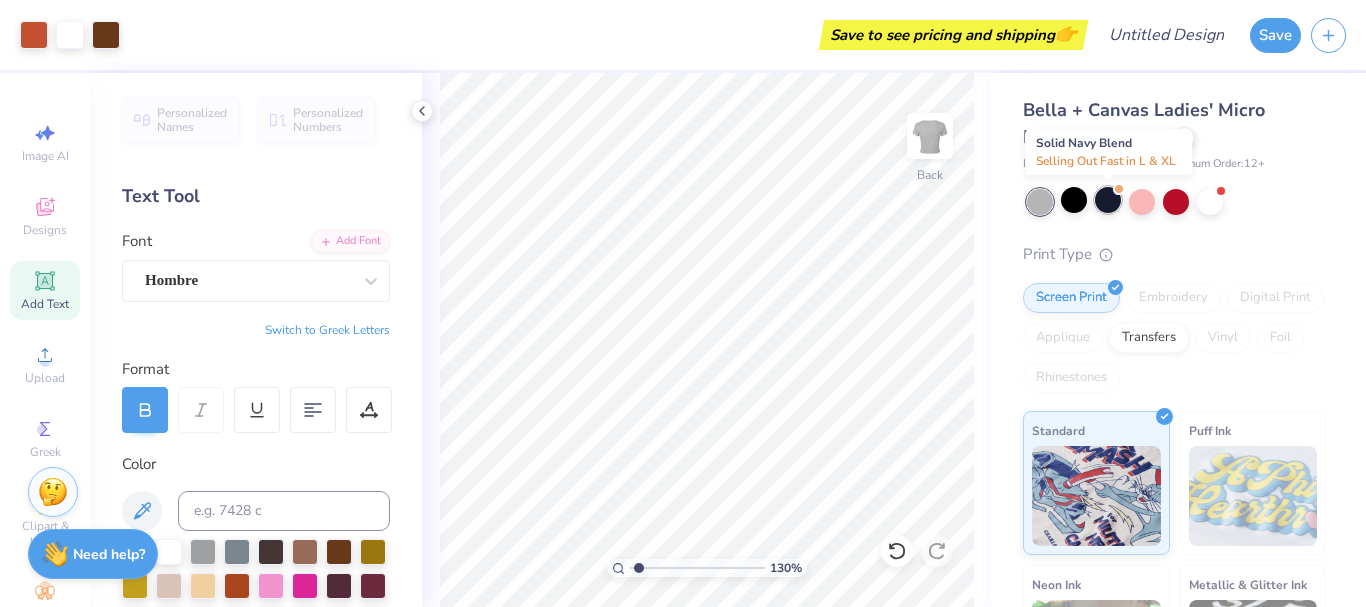 click at bounding box center [1108, 200] 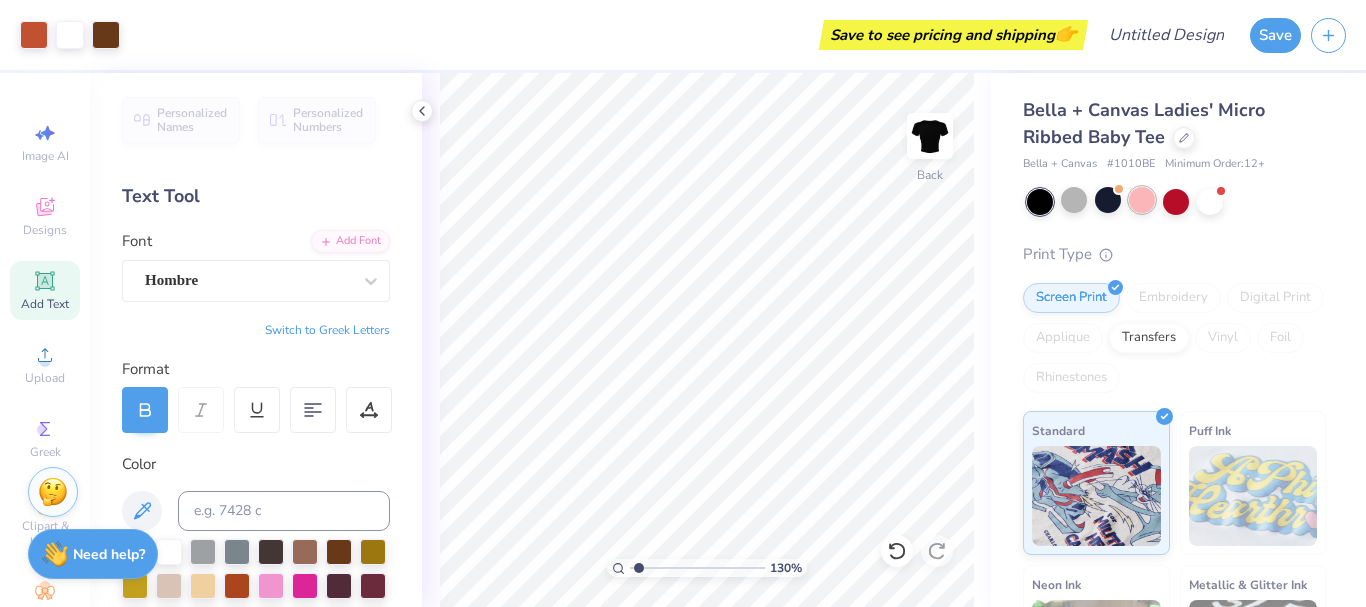 type on "1.30001614701664" 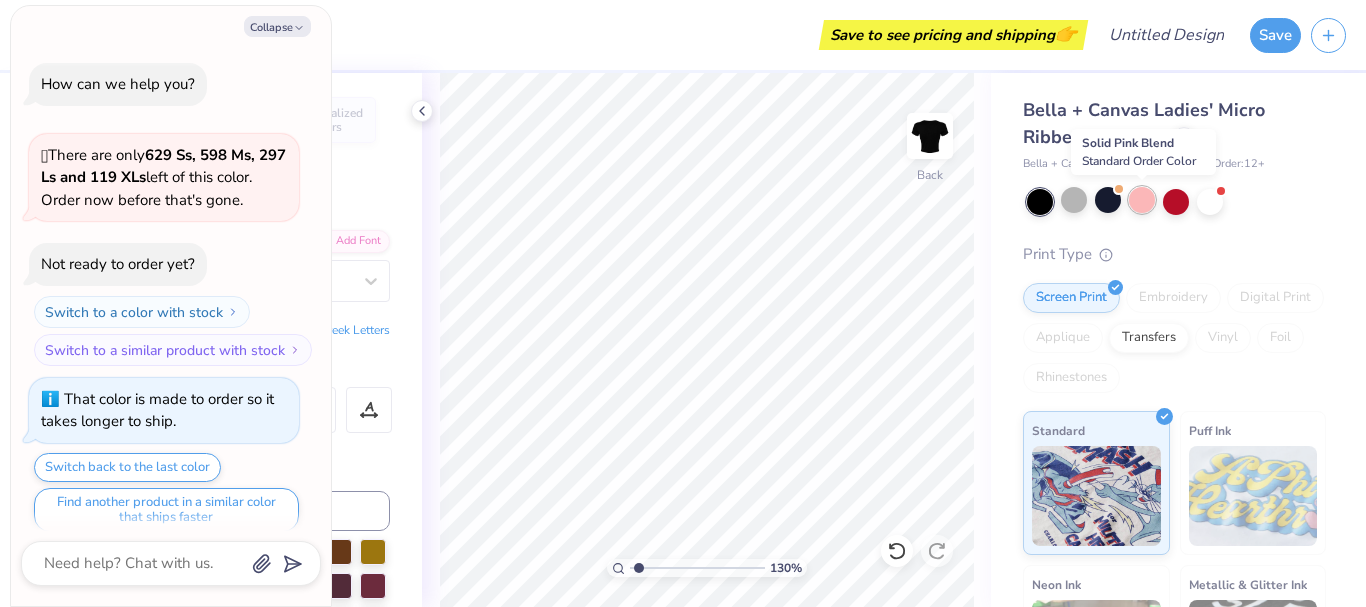 type on "x" 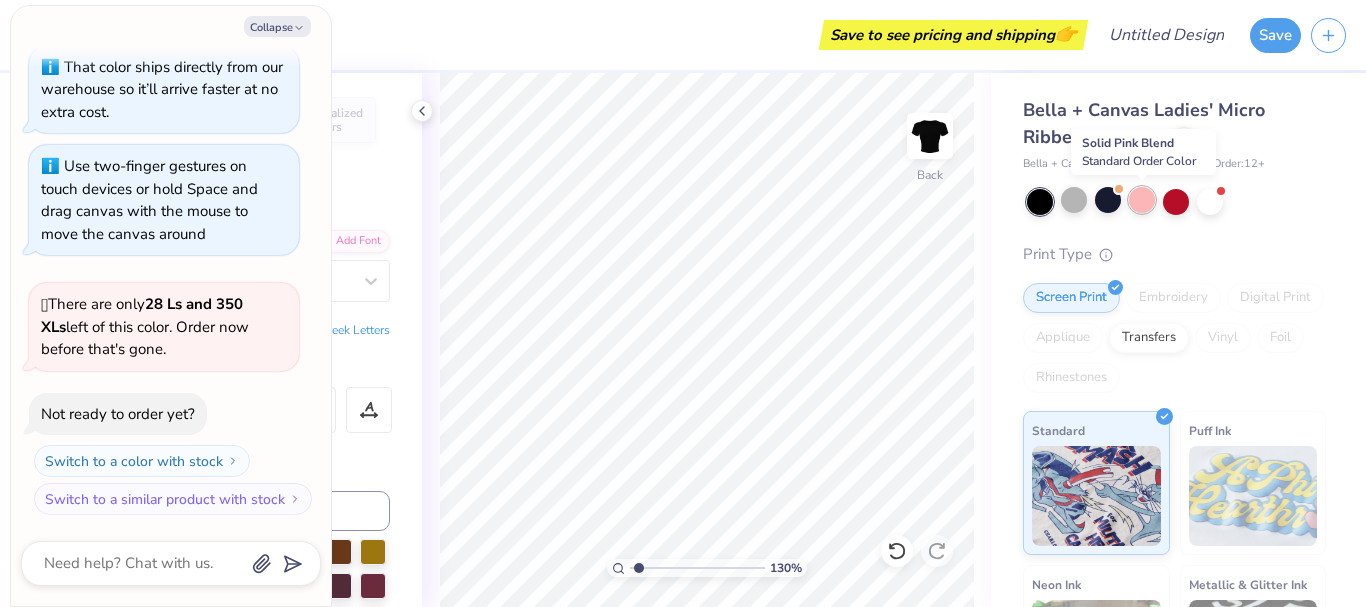 click at bounding box center [1142, 200] 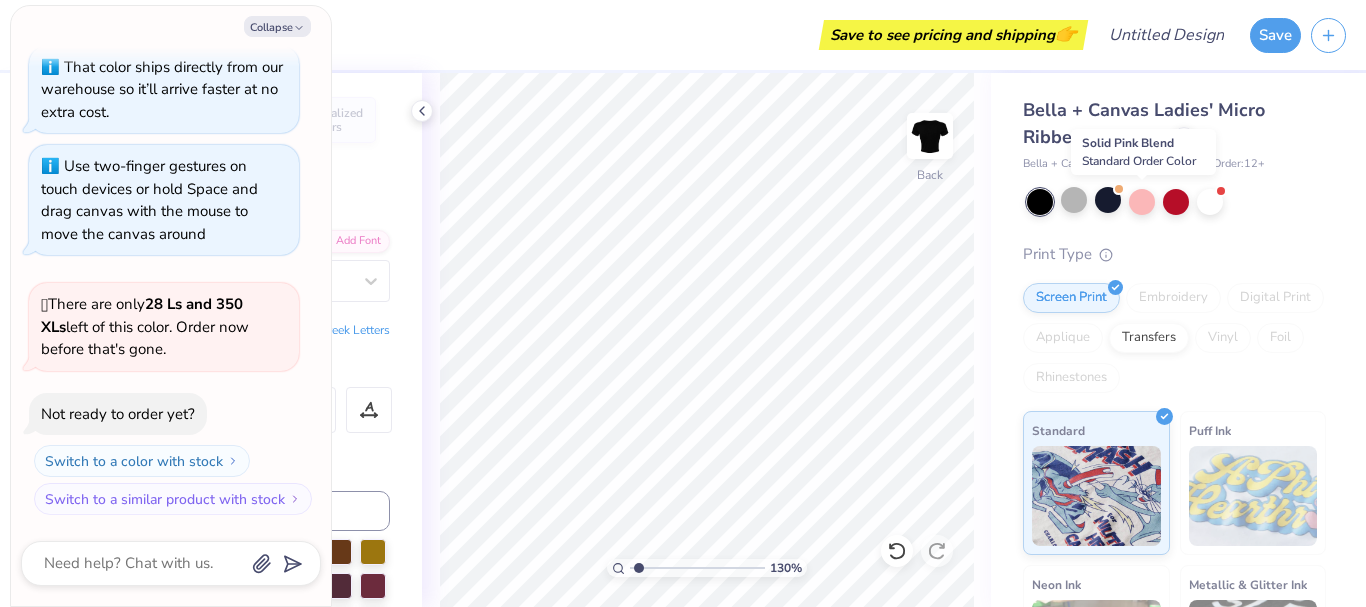 type on "1.30001614701664" 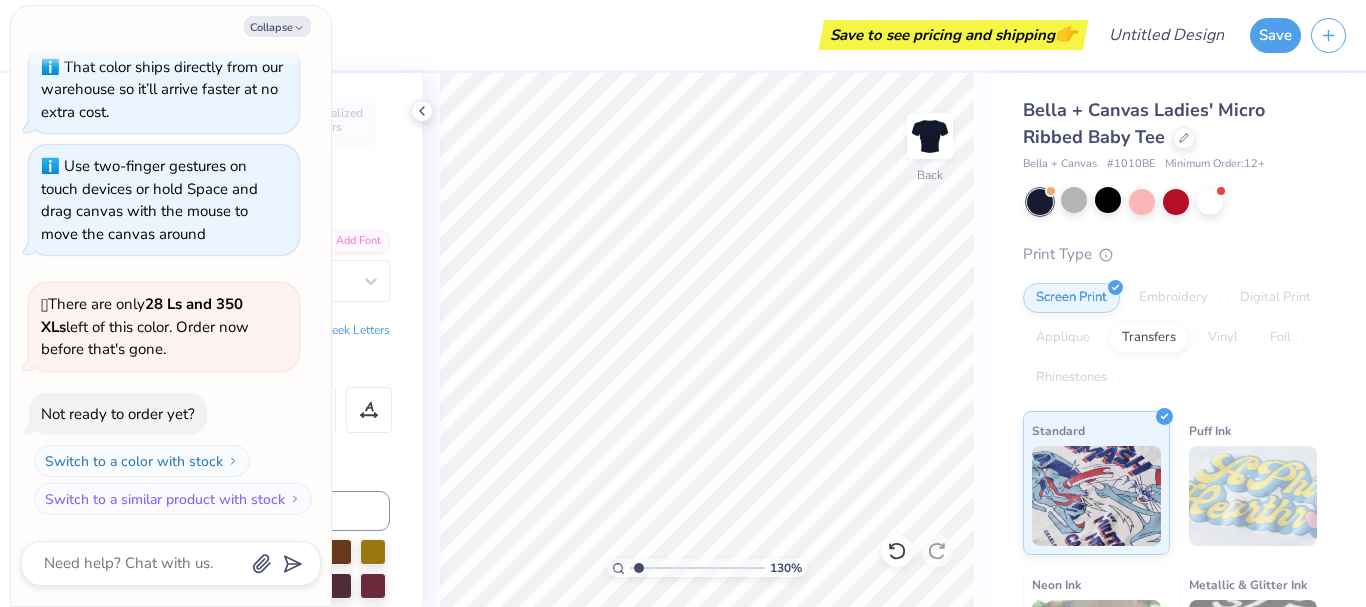type on "1.30001614701664" 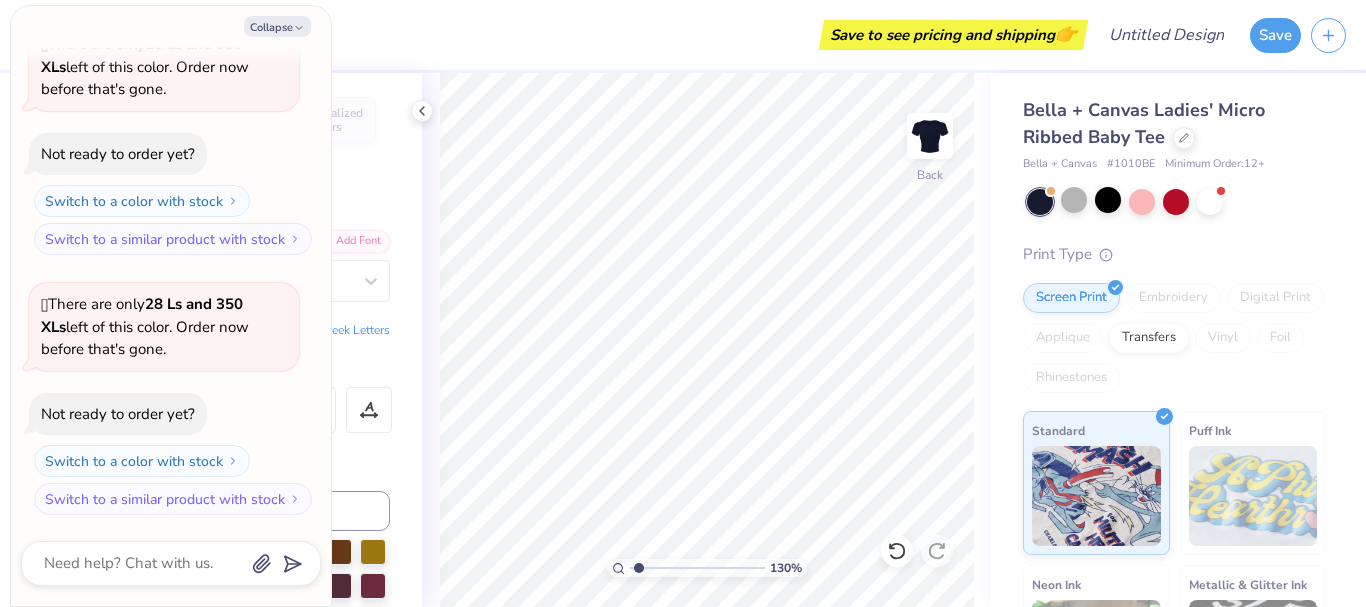 type on "1.30001614701664" 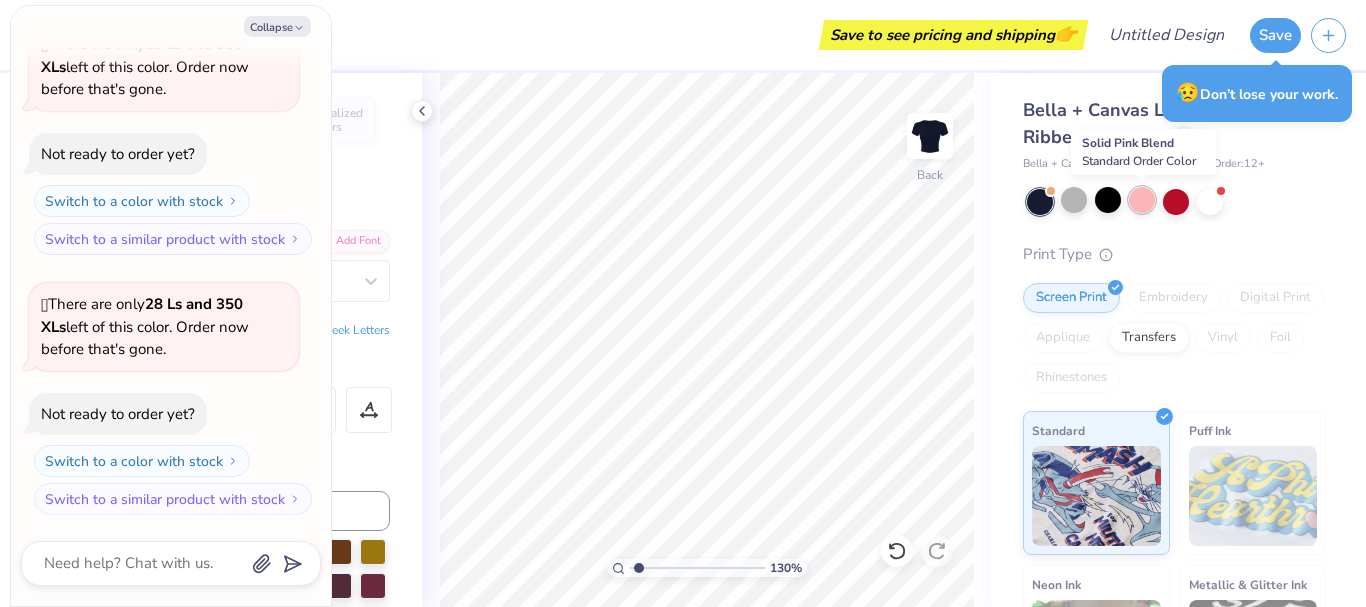 click at bounding box center [1142, 200] 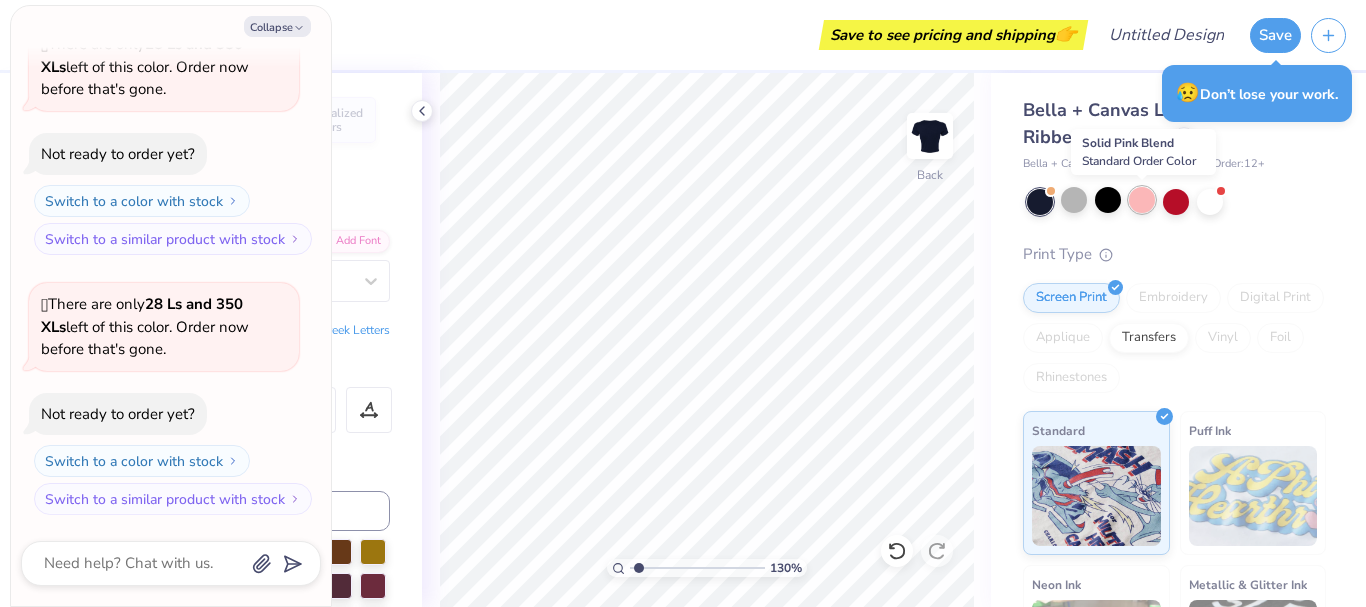 type on "1.30001614701664" 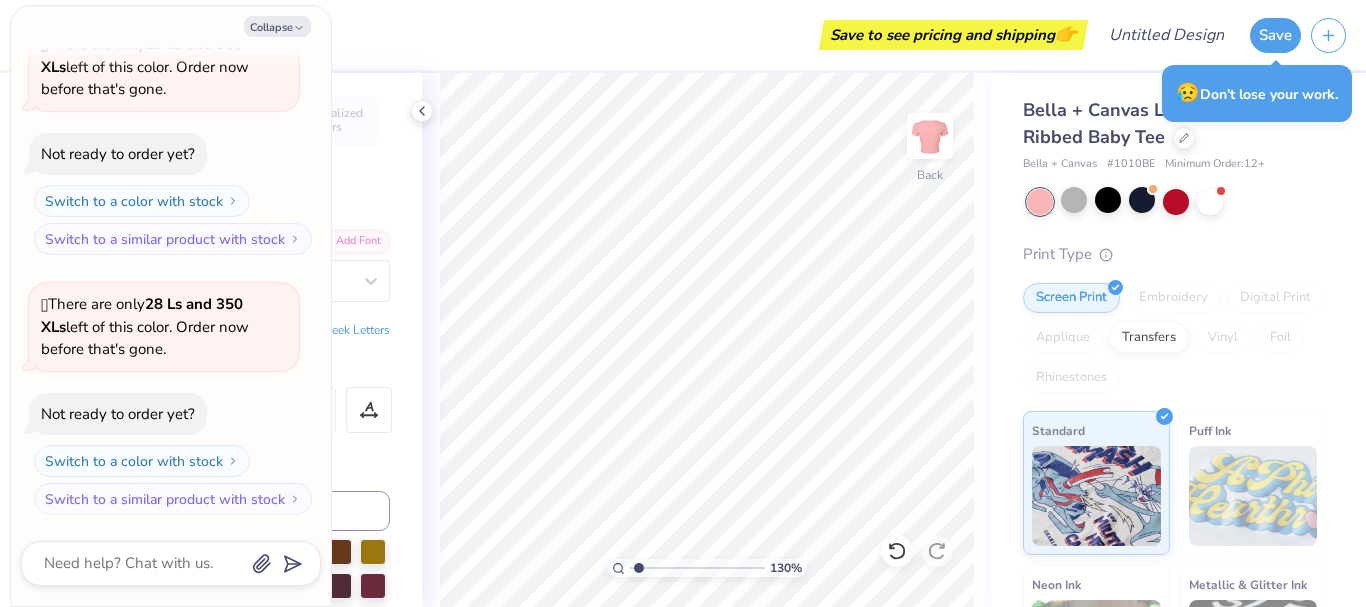 type on "1.30001614701664" 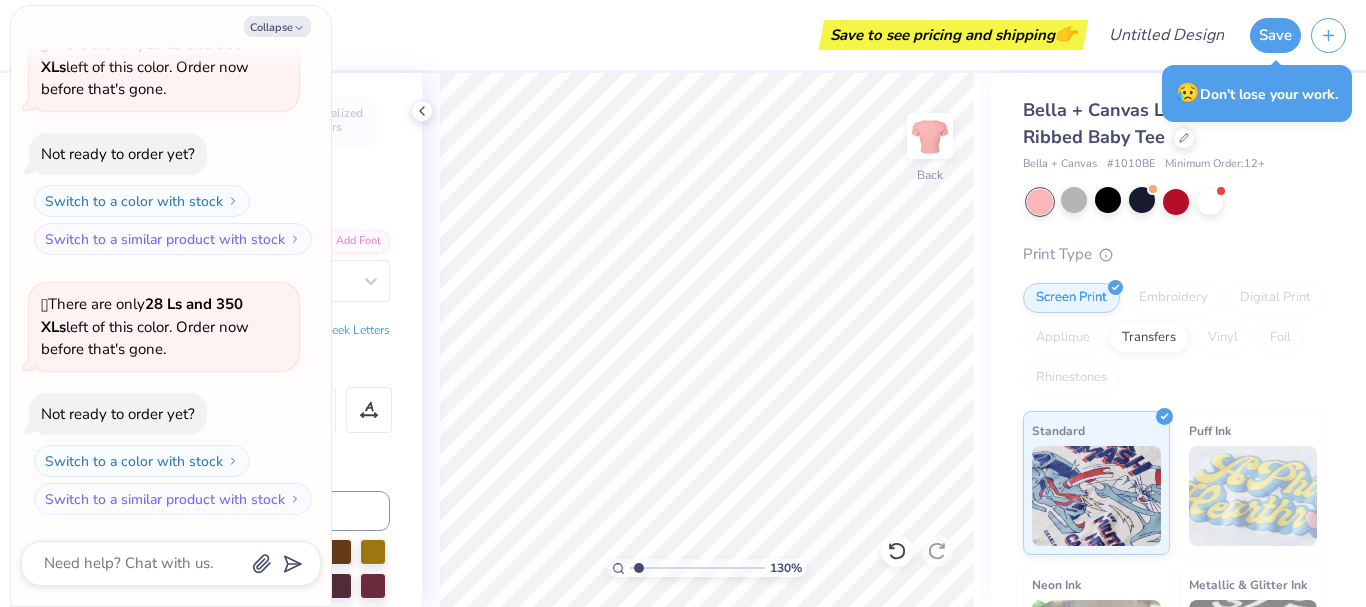type on "1.30001614701664" 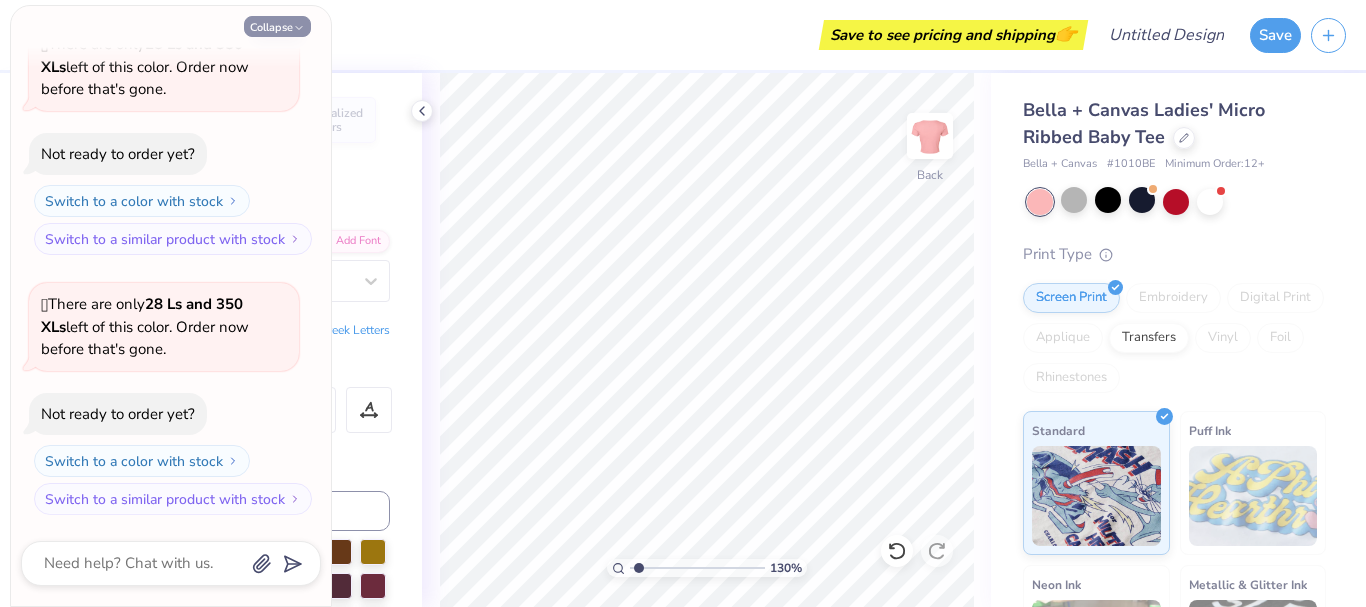 click 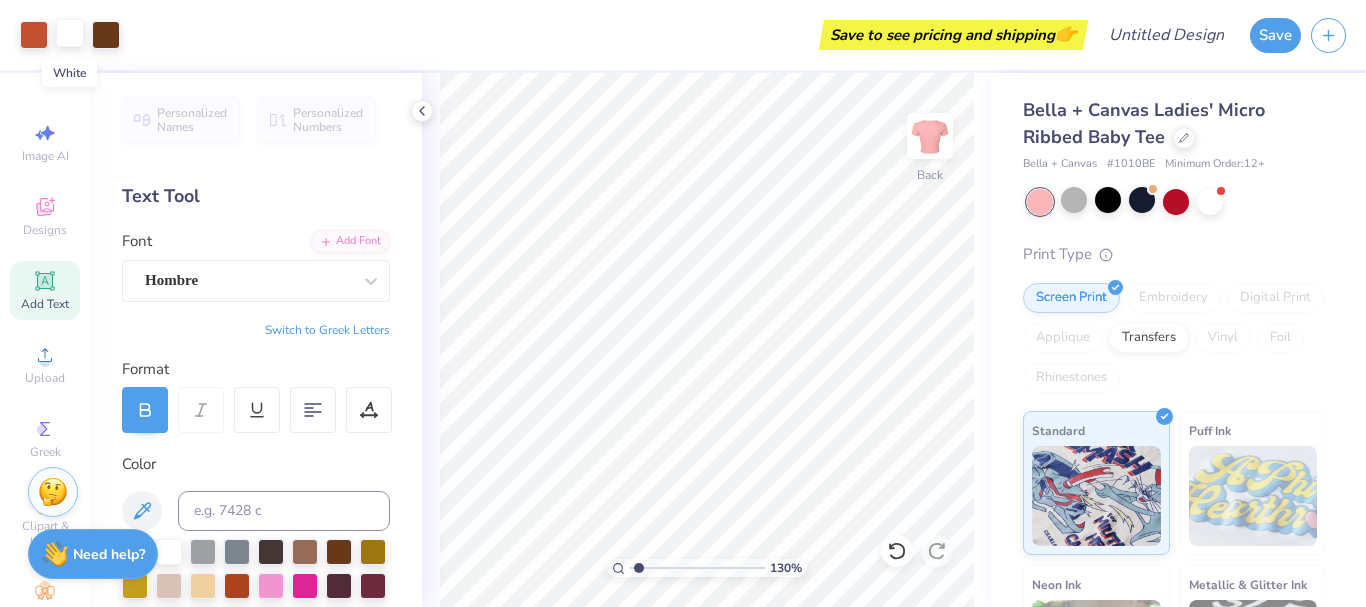 click at bounding box center (70, 33) 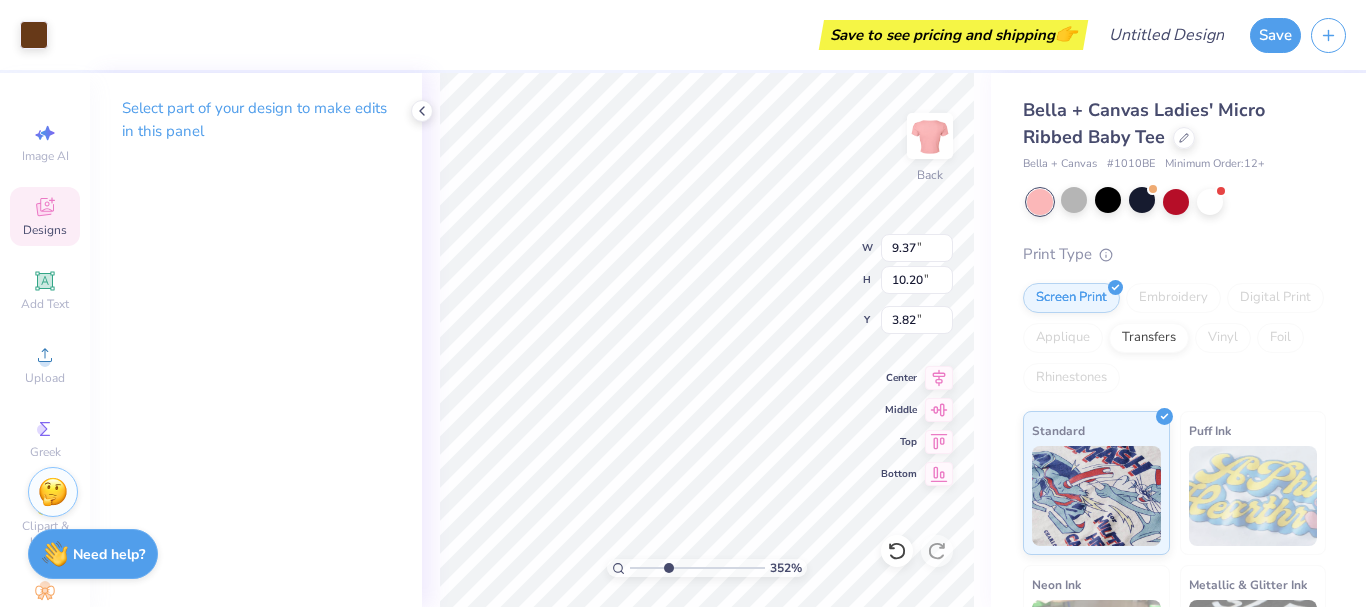 type on "3.51641120369792" 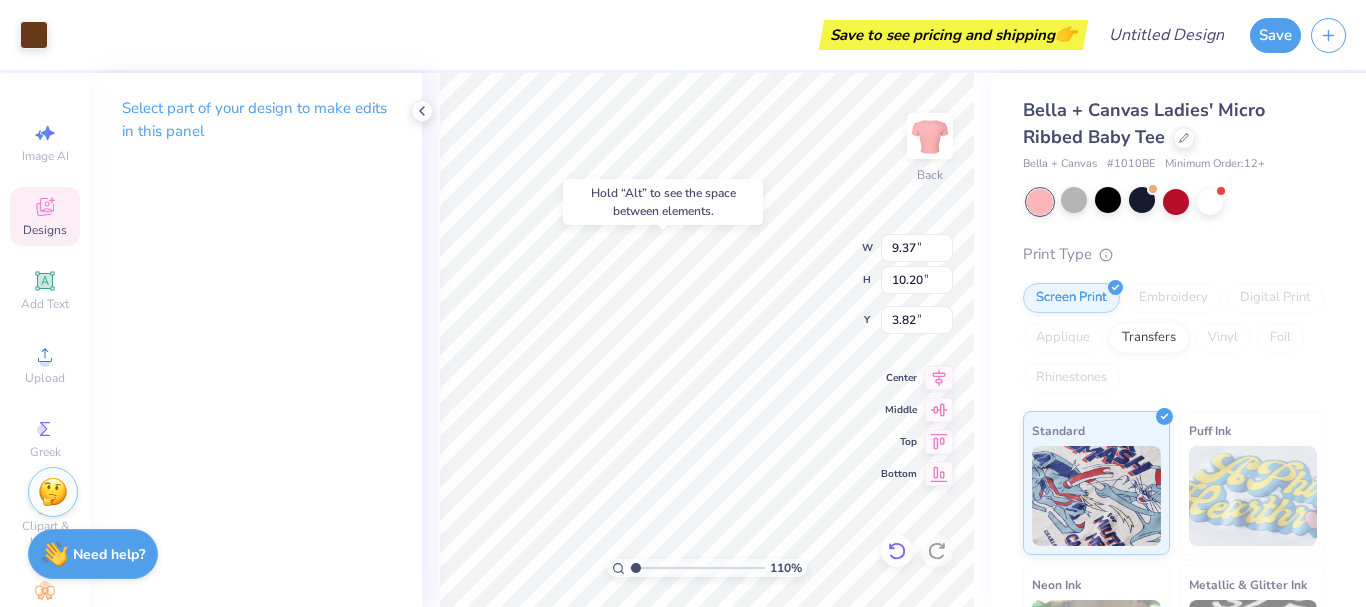 type on "1.0998245942431" 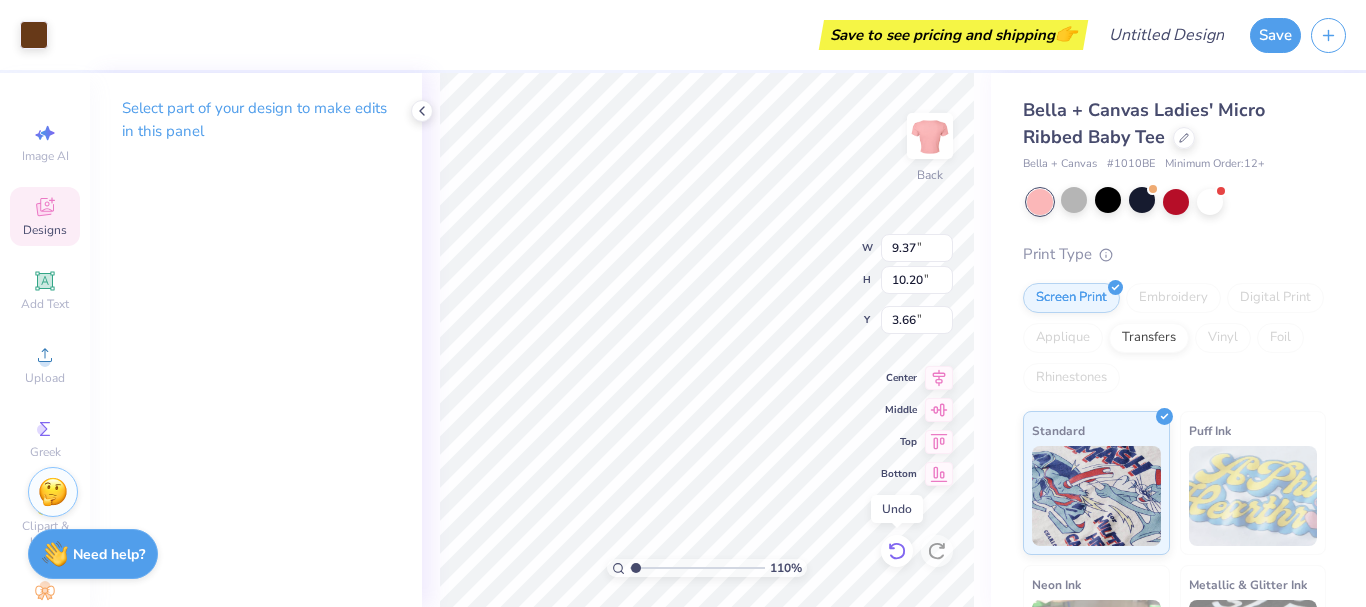 click 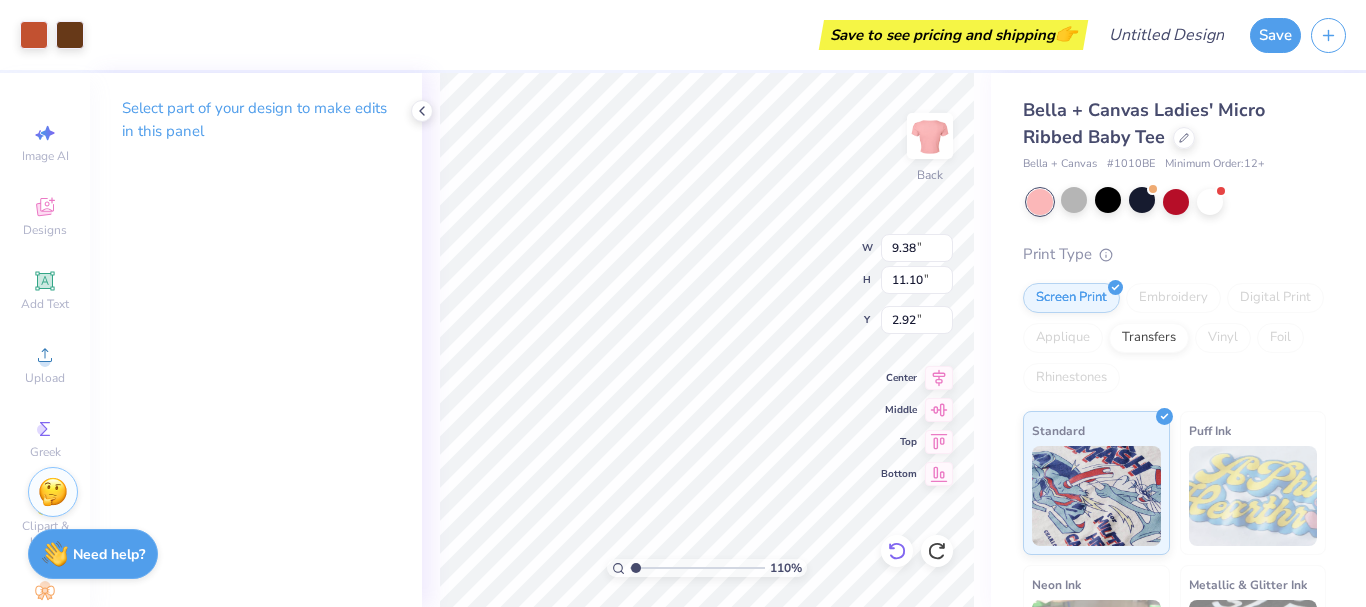 type on "1.0998245942431" 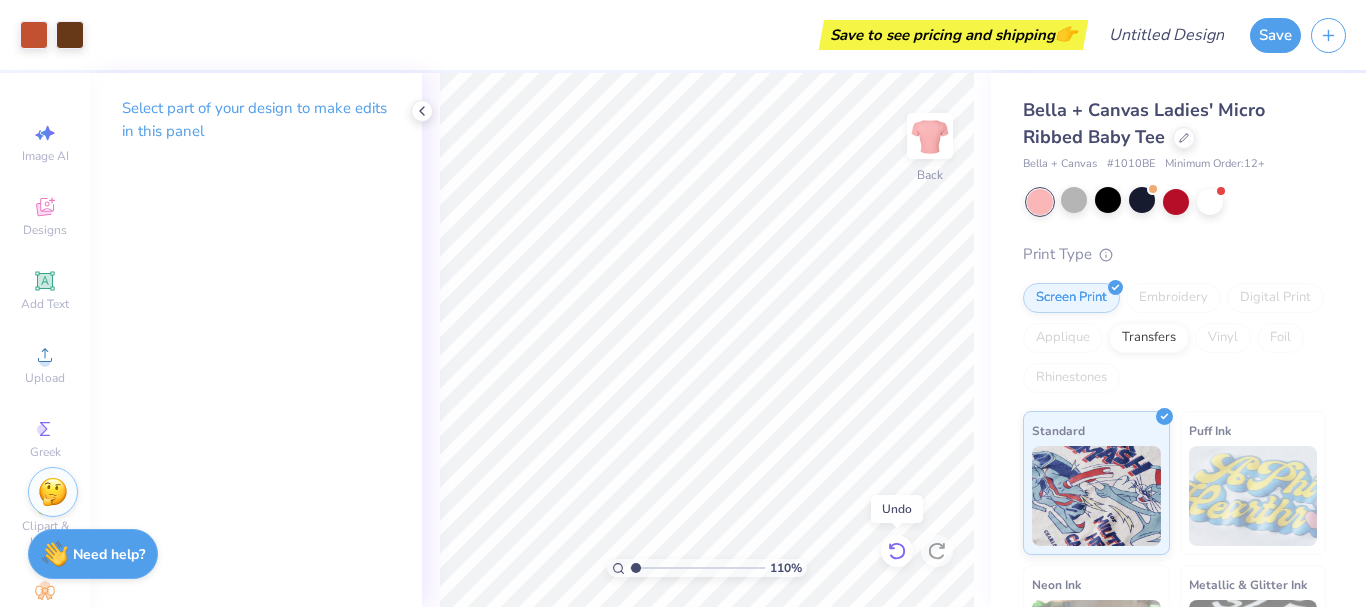 click 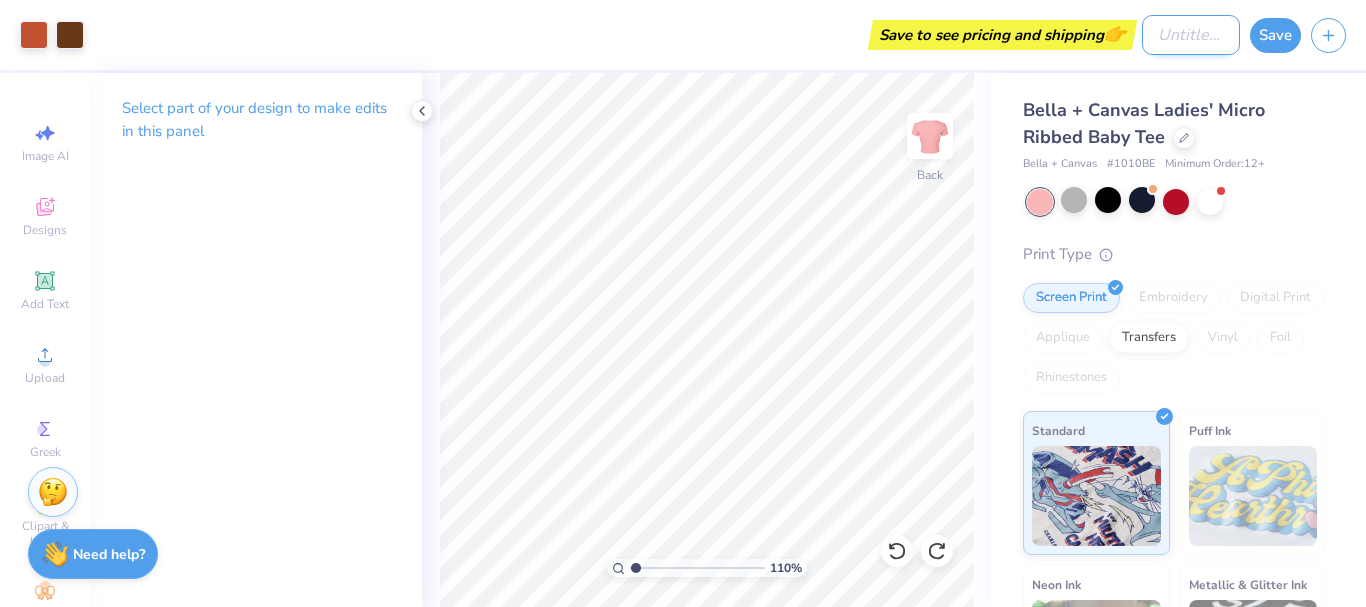 click on "Design Title" at bounding box center (1191, 35) 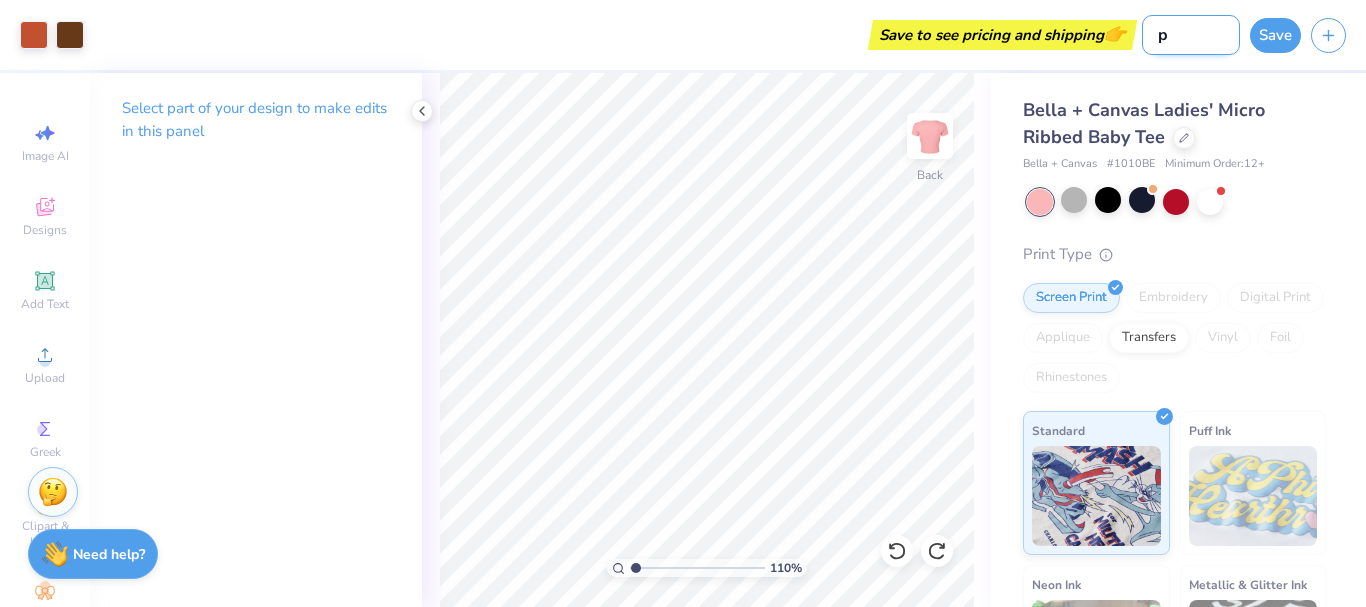 type on "ph" 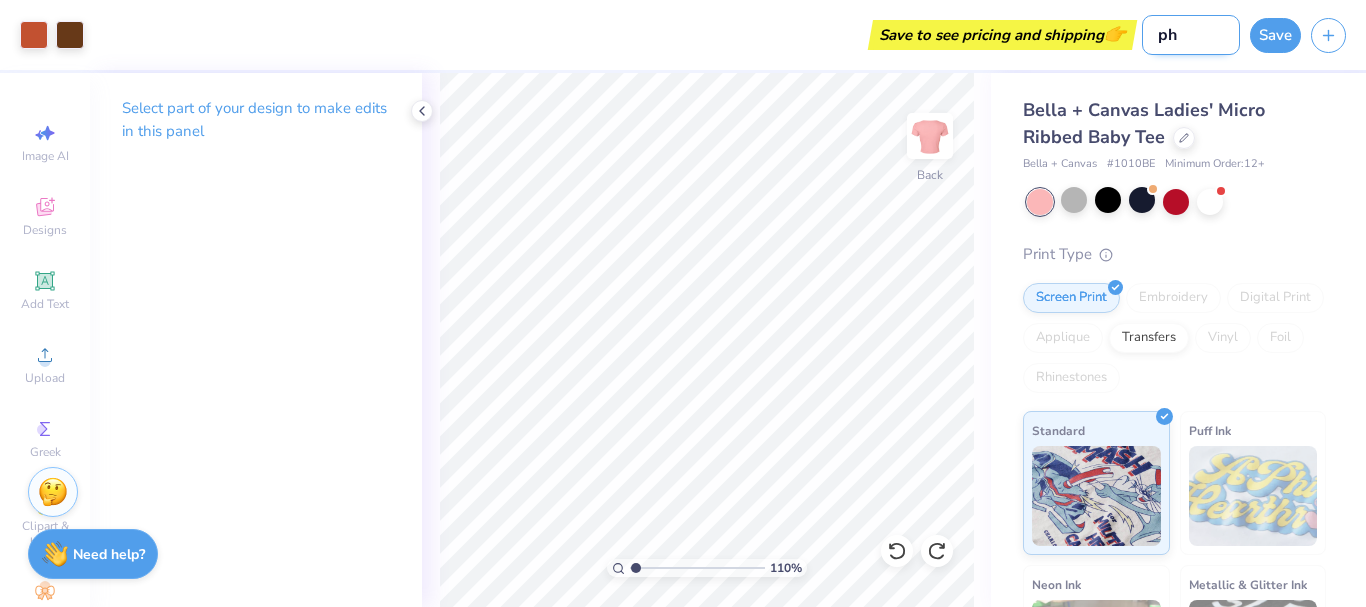 type on "phi" 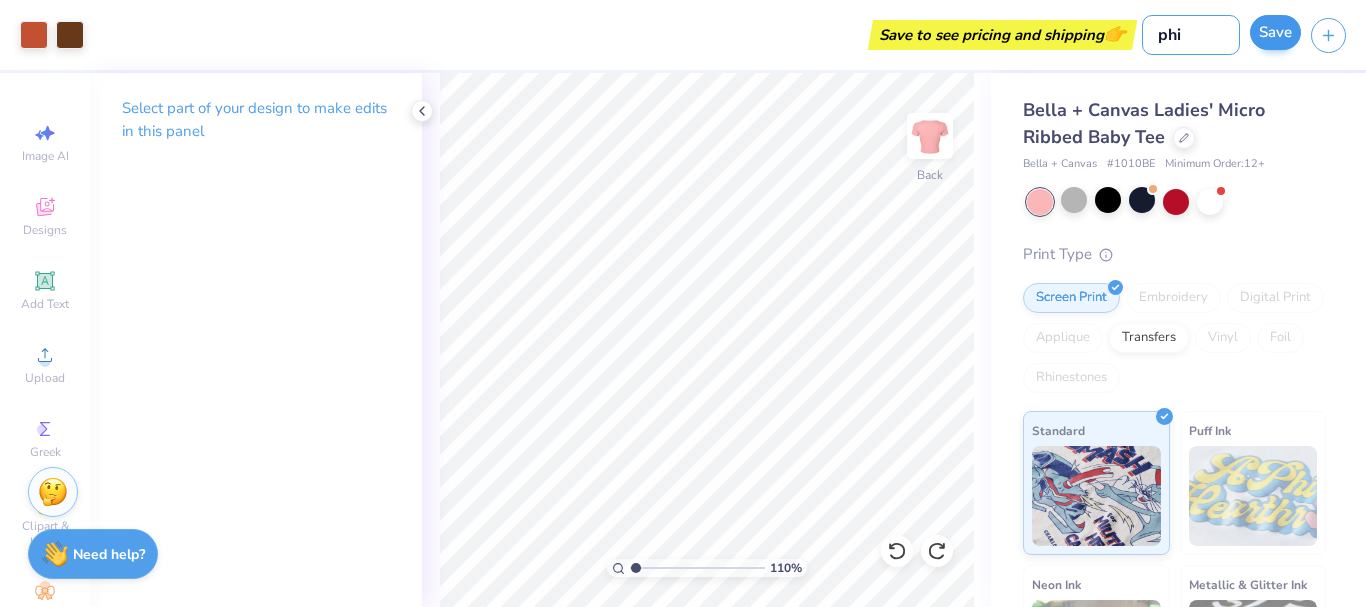 type on "phi" 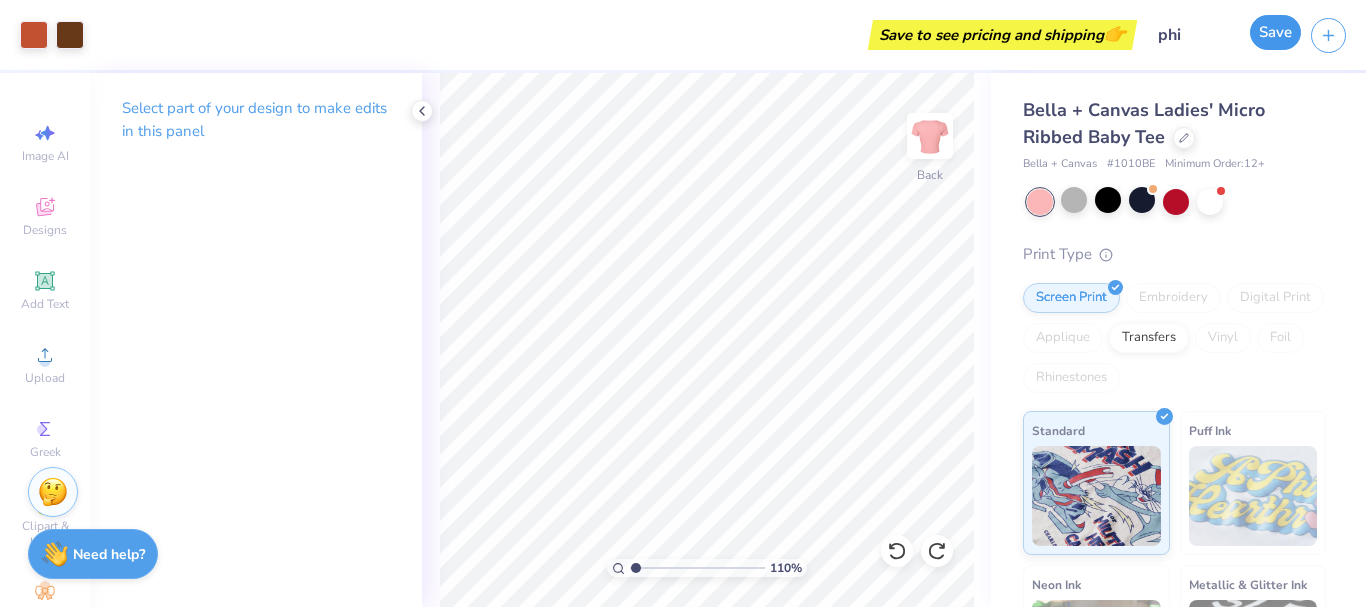 click on "Save" at bounding box center (1275, 32) 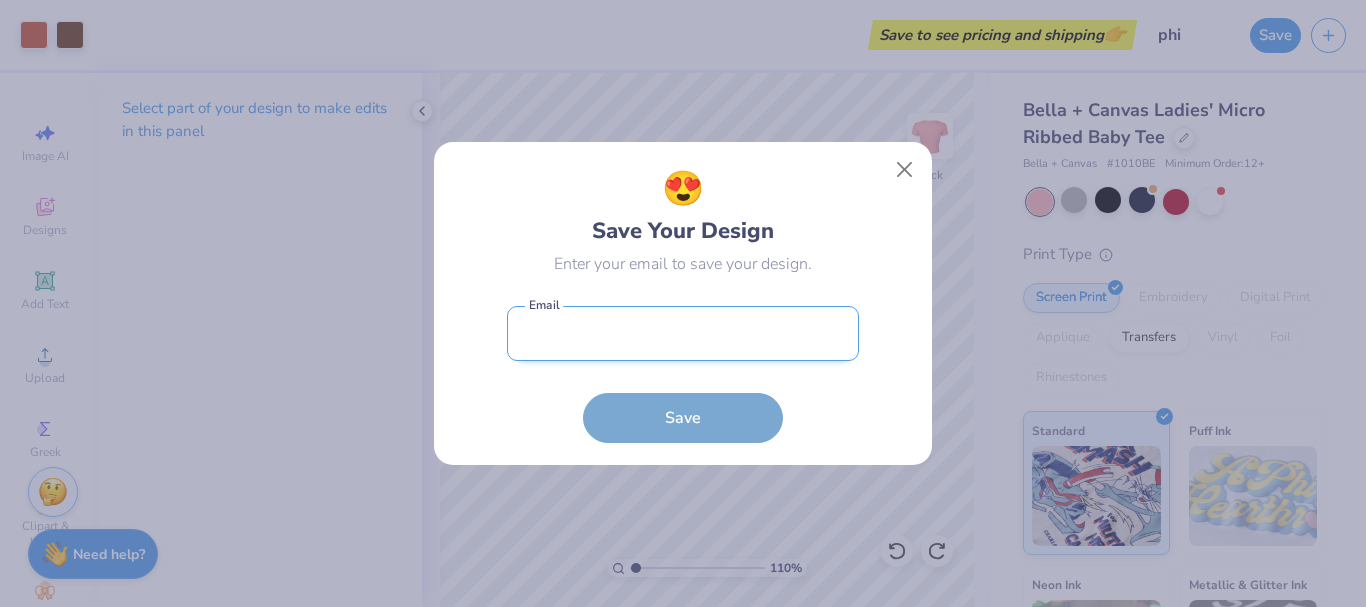 click at bounding box center (683, 333) 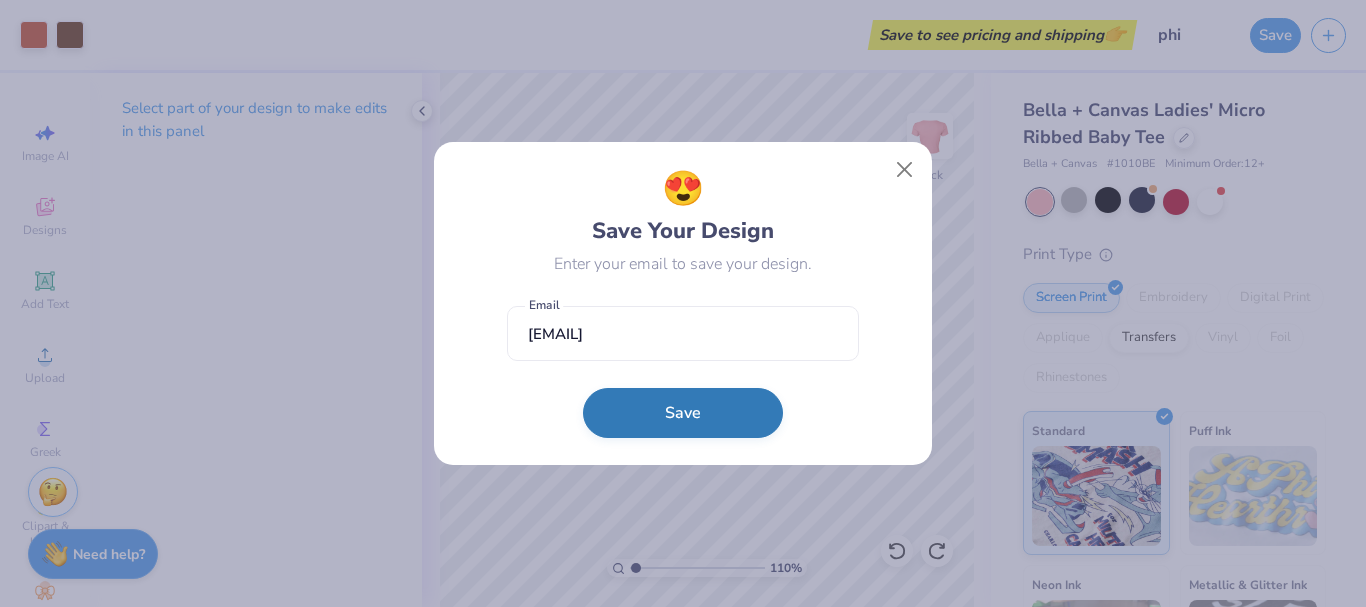 click on "Save" at bounding box center (683, 413) 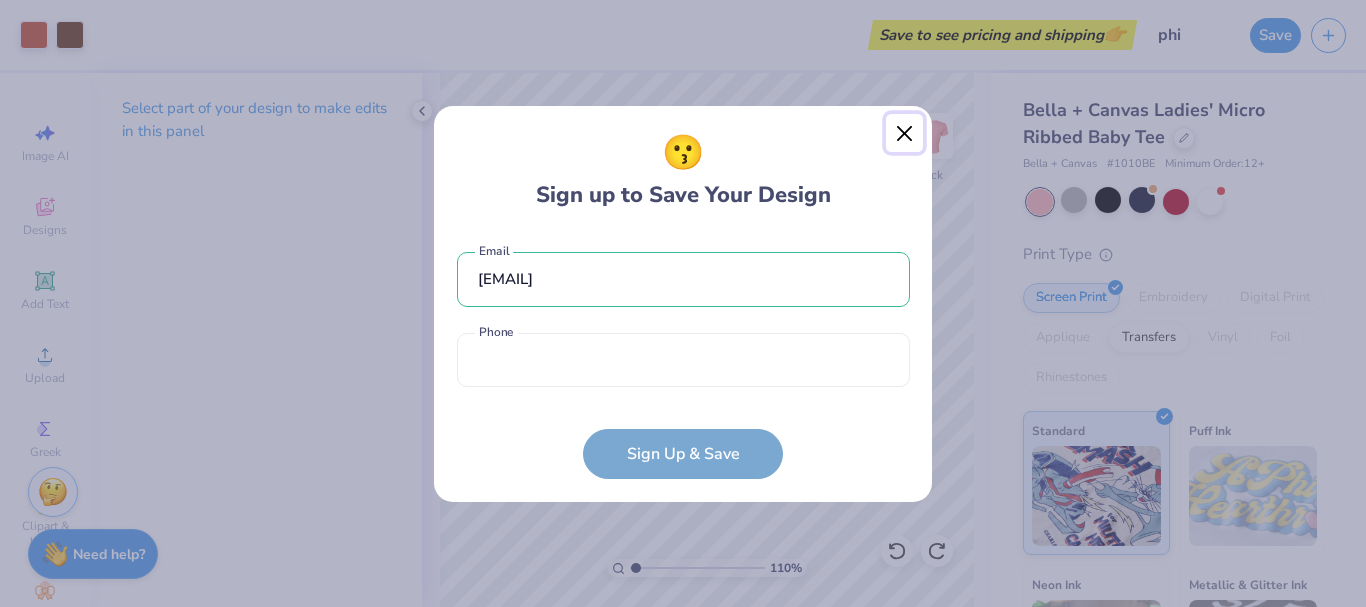 click at bounding box center (905, 133) 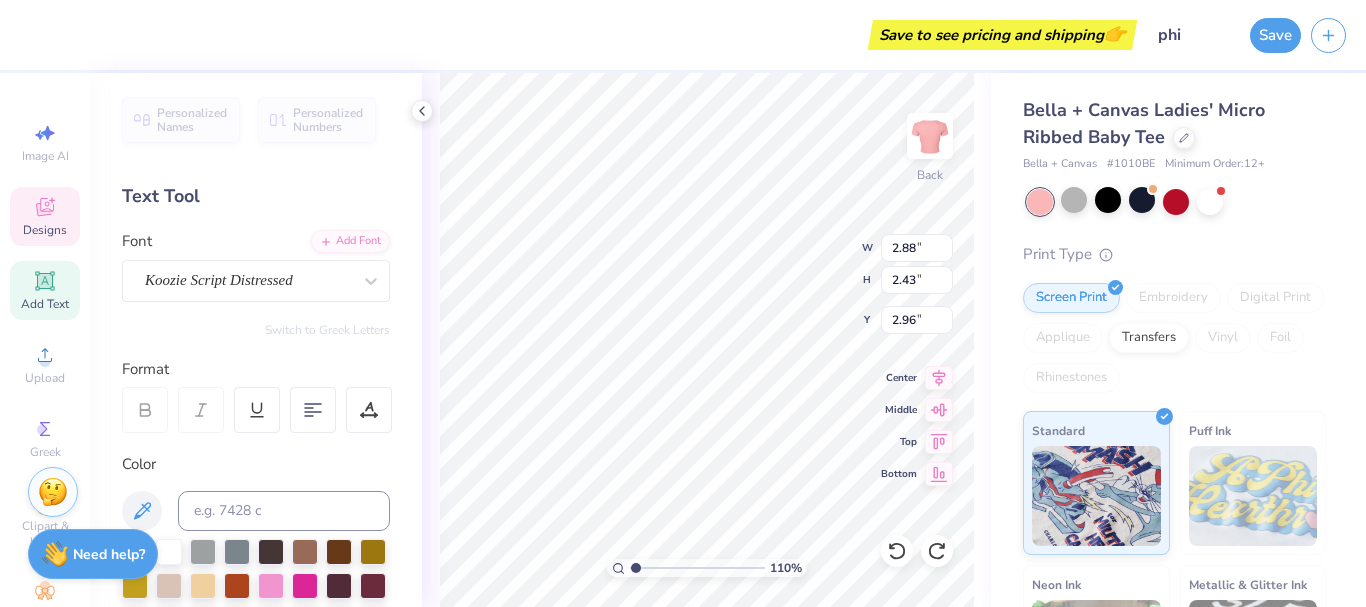 type on "1.0998245942431" 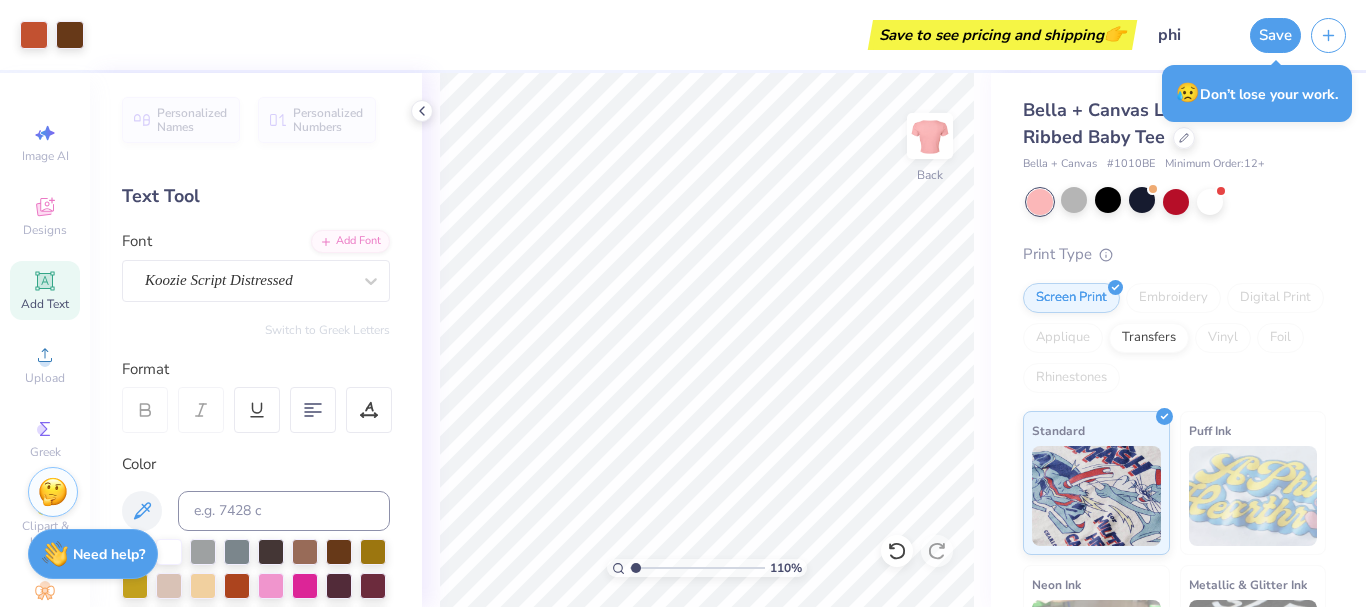 type on "1.0998245942431" 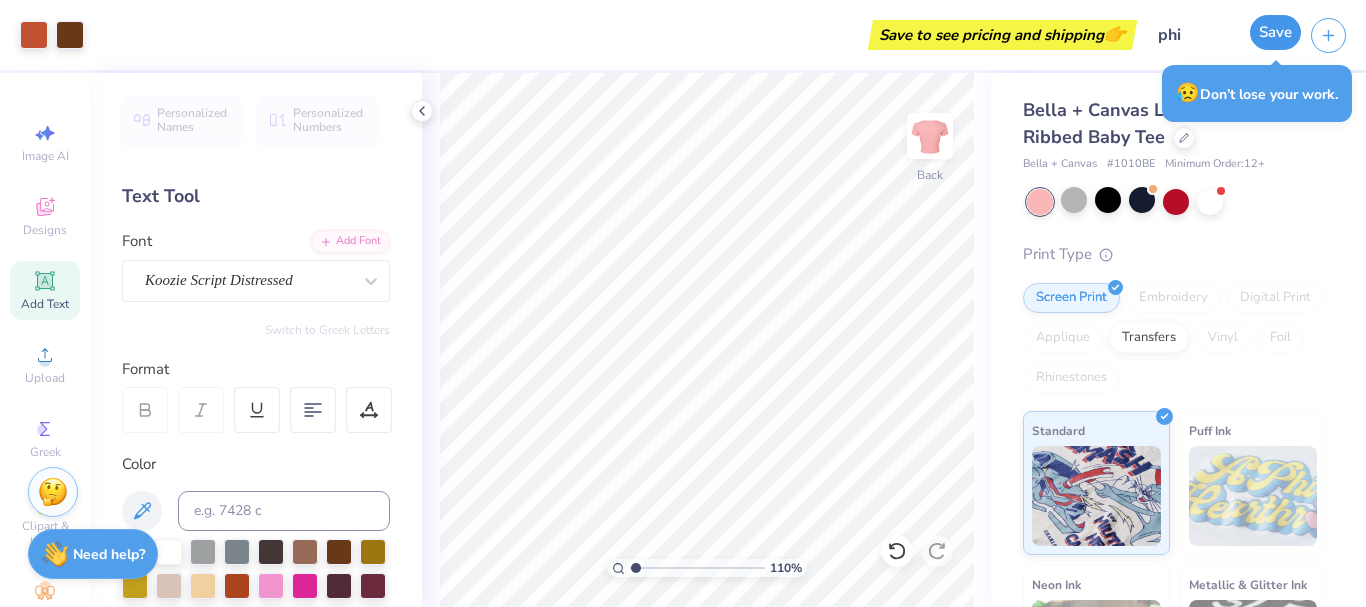 click on "Save" at bounding box center [1275, 32] 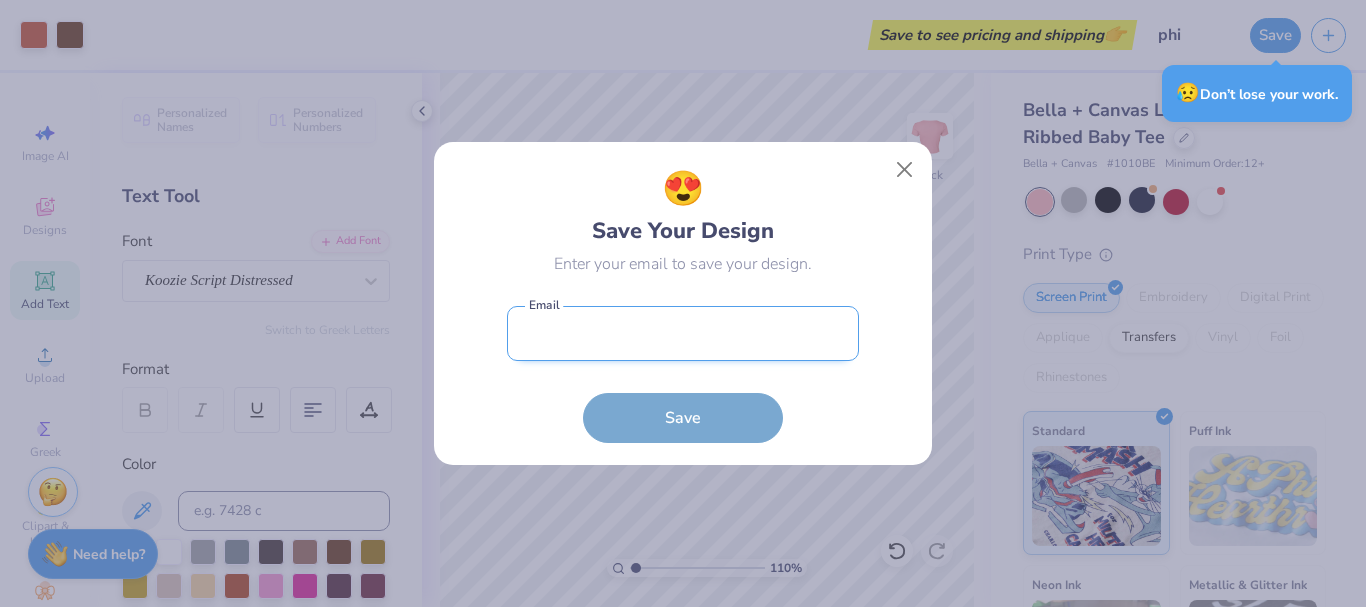 click at bounding box center (683, 333) 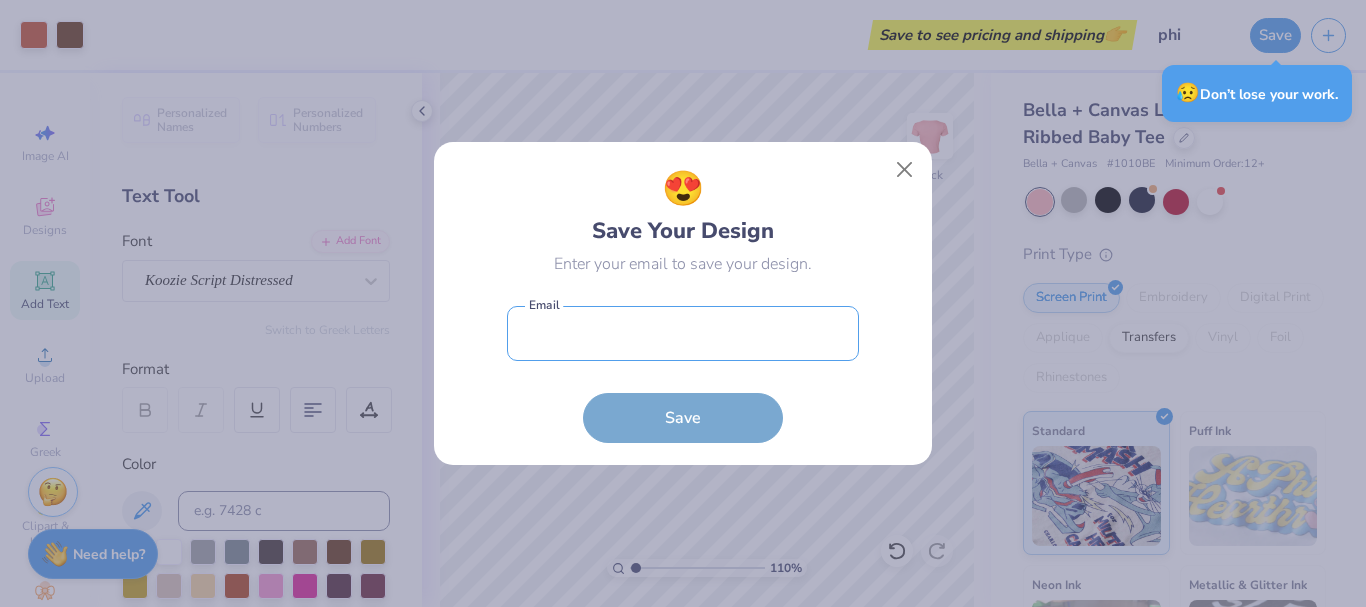 type on "[EMAIL]" 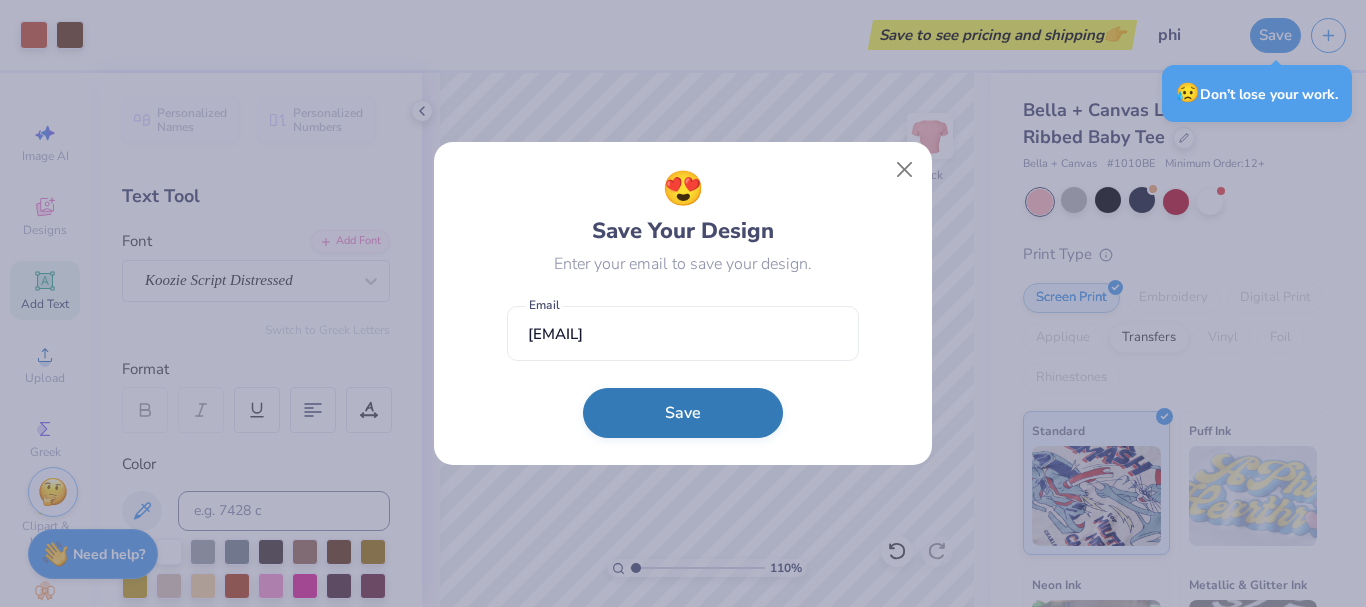 click on "Save" at bounding box center (683, 413) 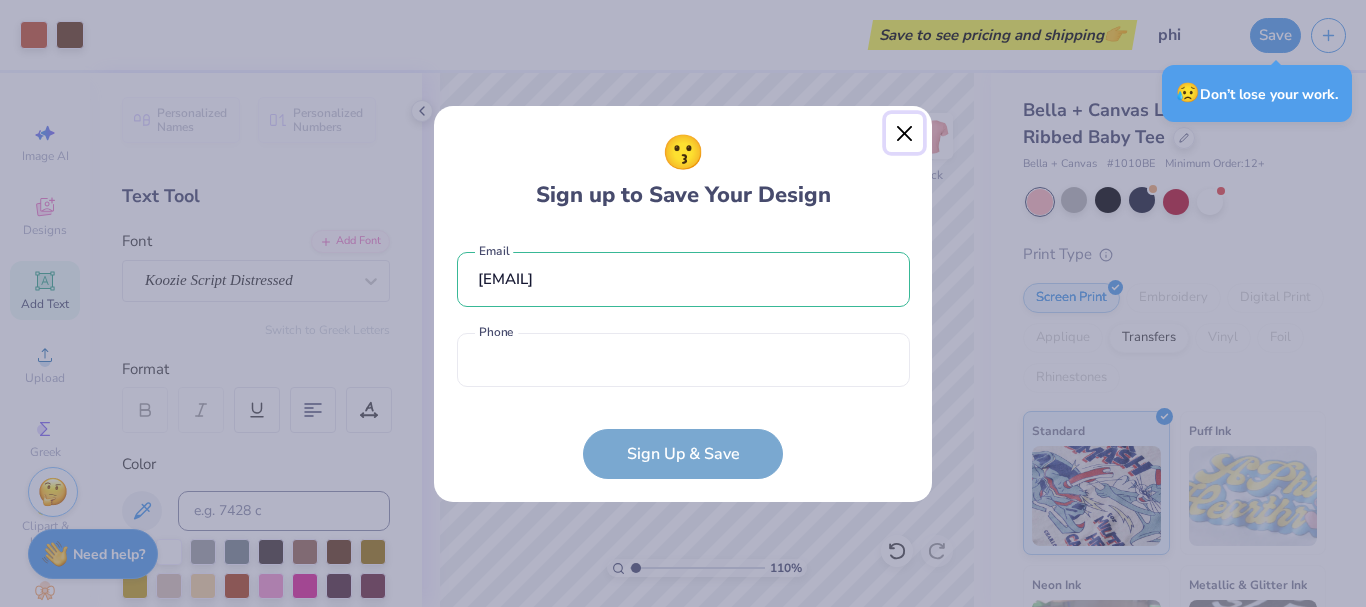 click at bounding box center [905, 133] 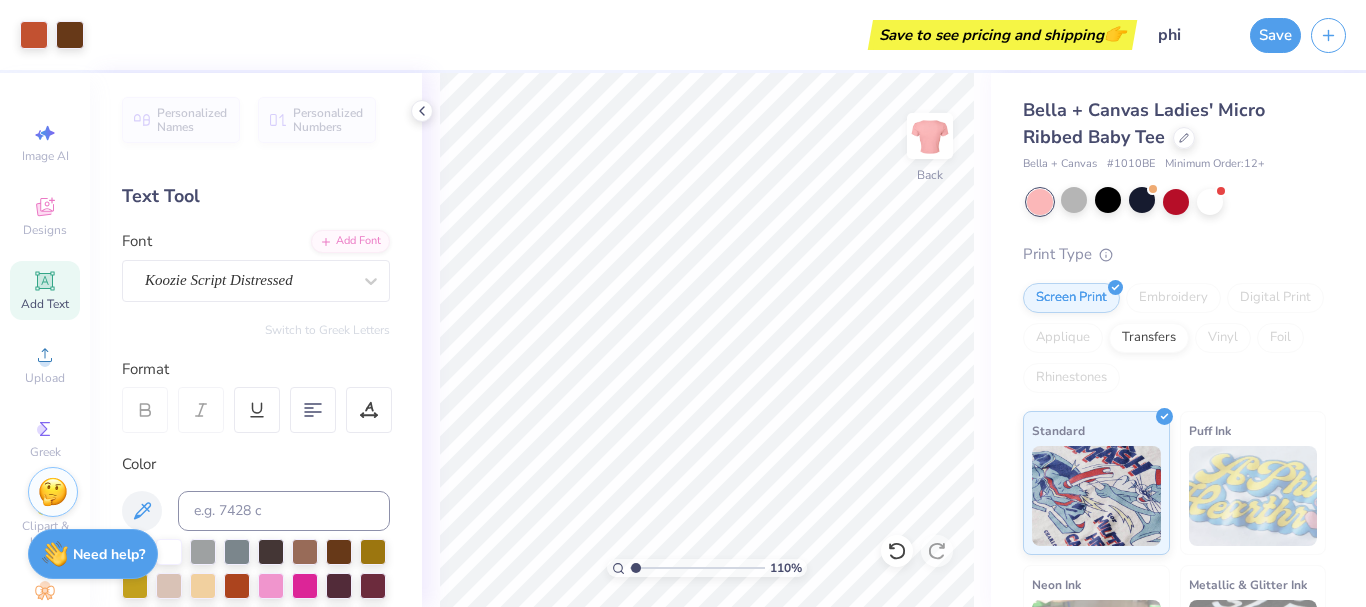 type on "1.0998245942431" 